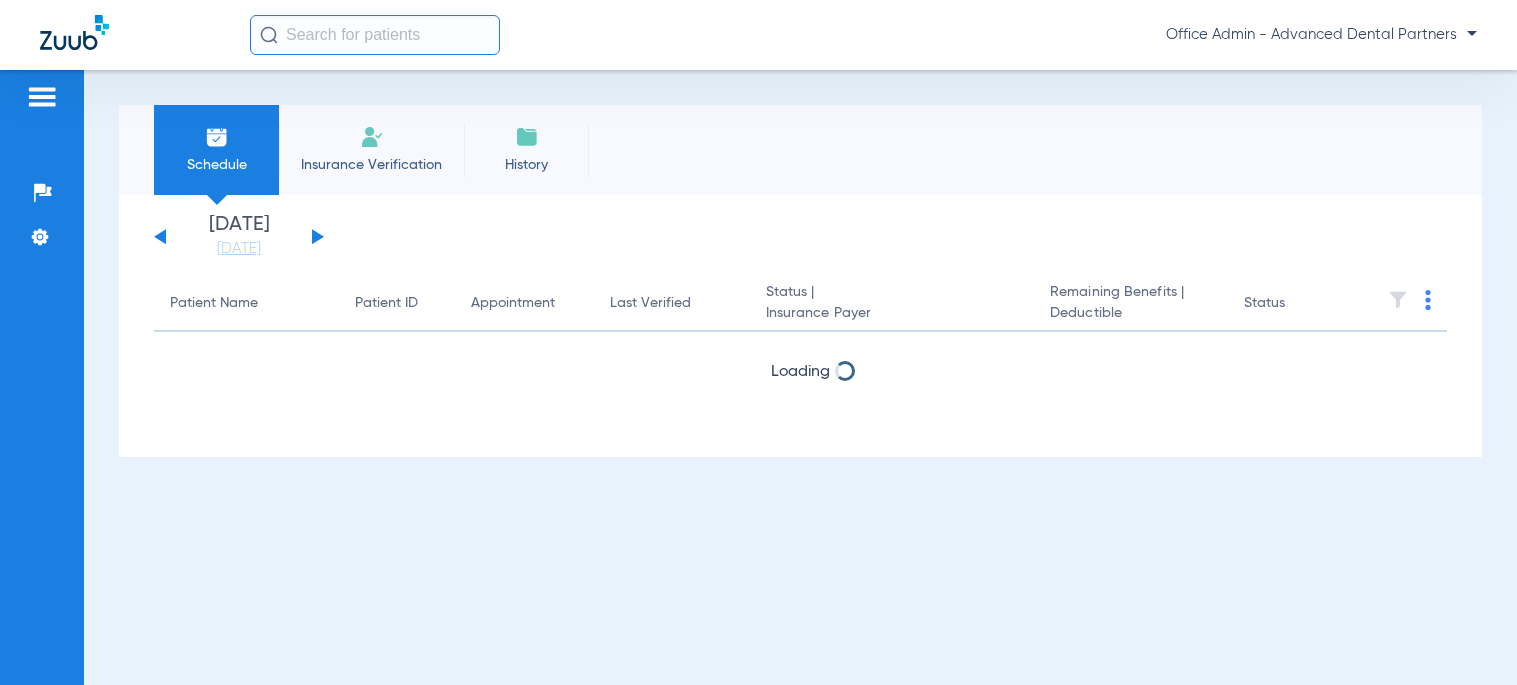 scroll, scrollTop: 0, scrollLeft: 0, axis: both 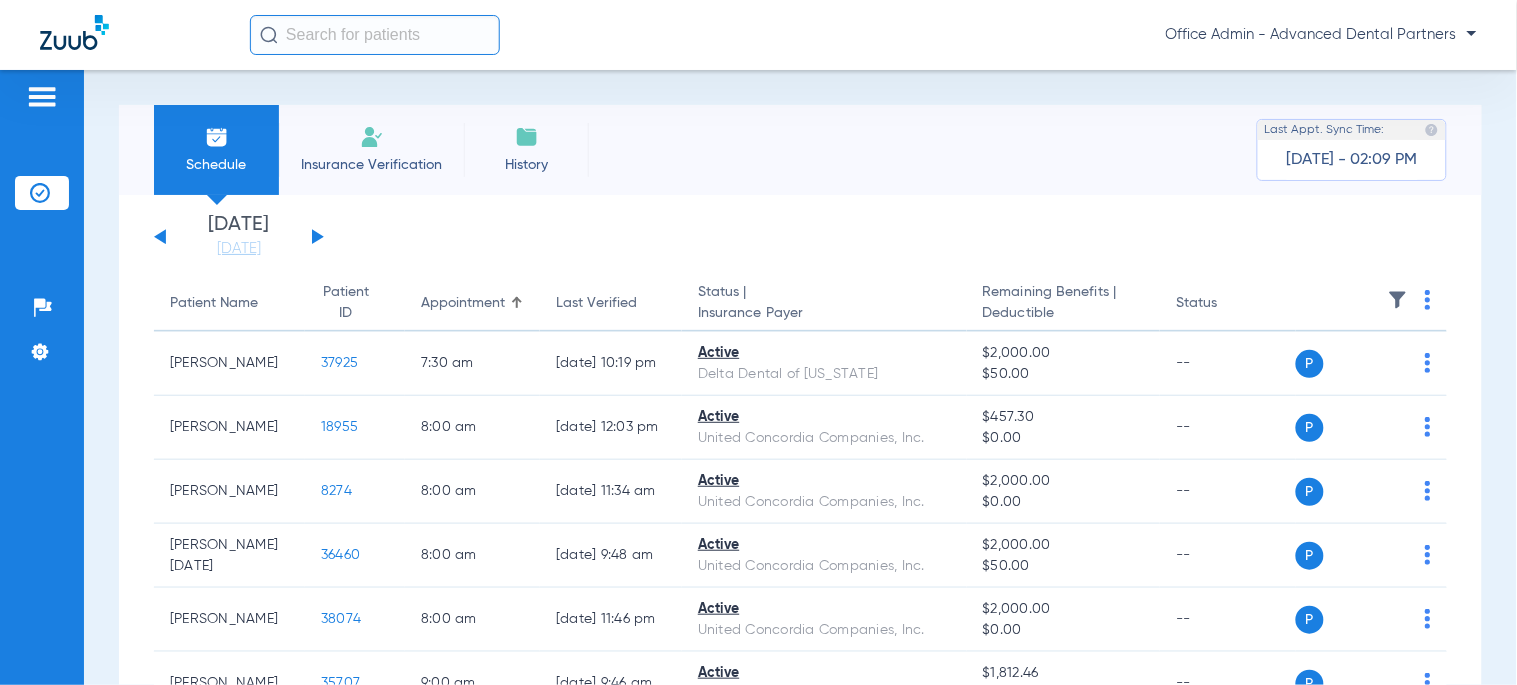 click 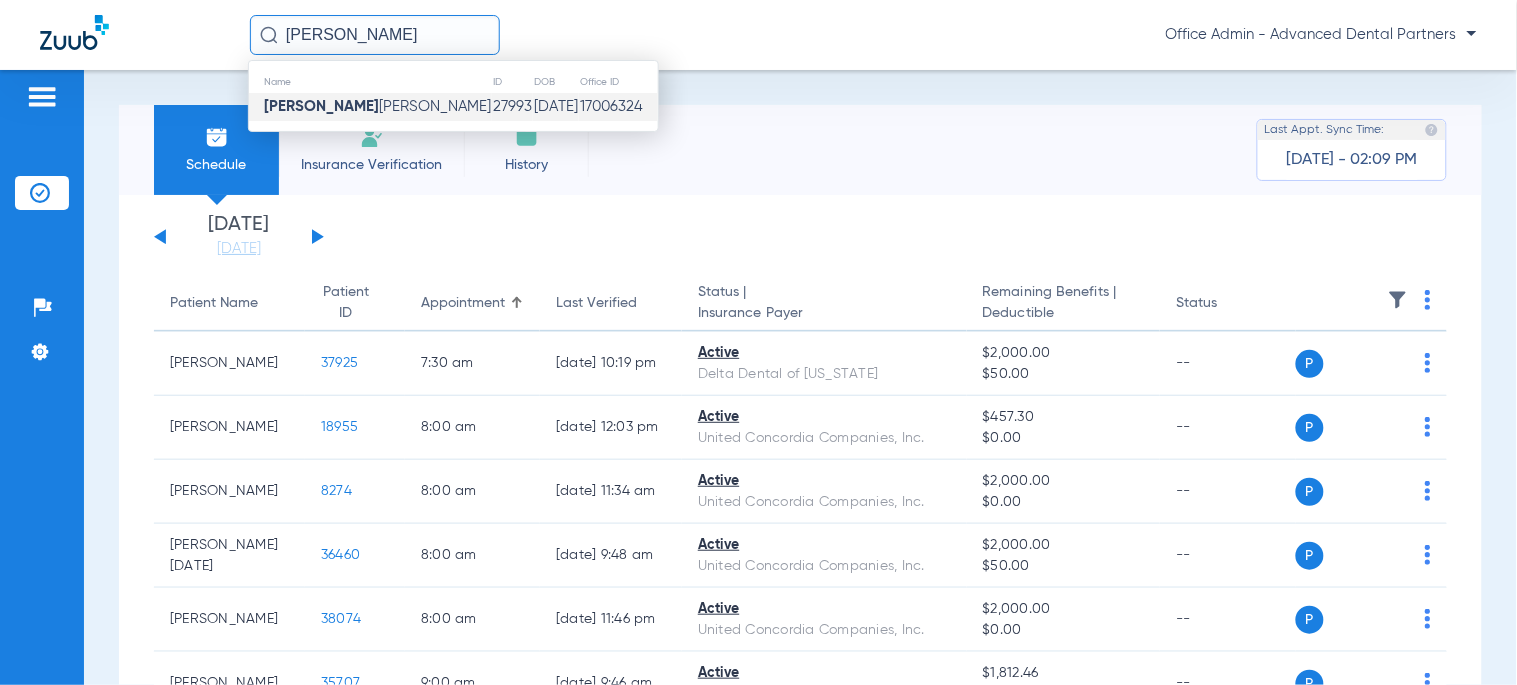 click on "[PERSON_NAME] Sil [PERSON_NAME]" 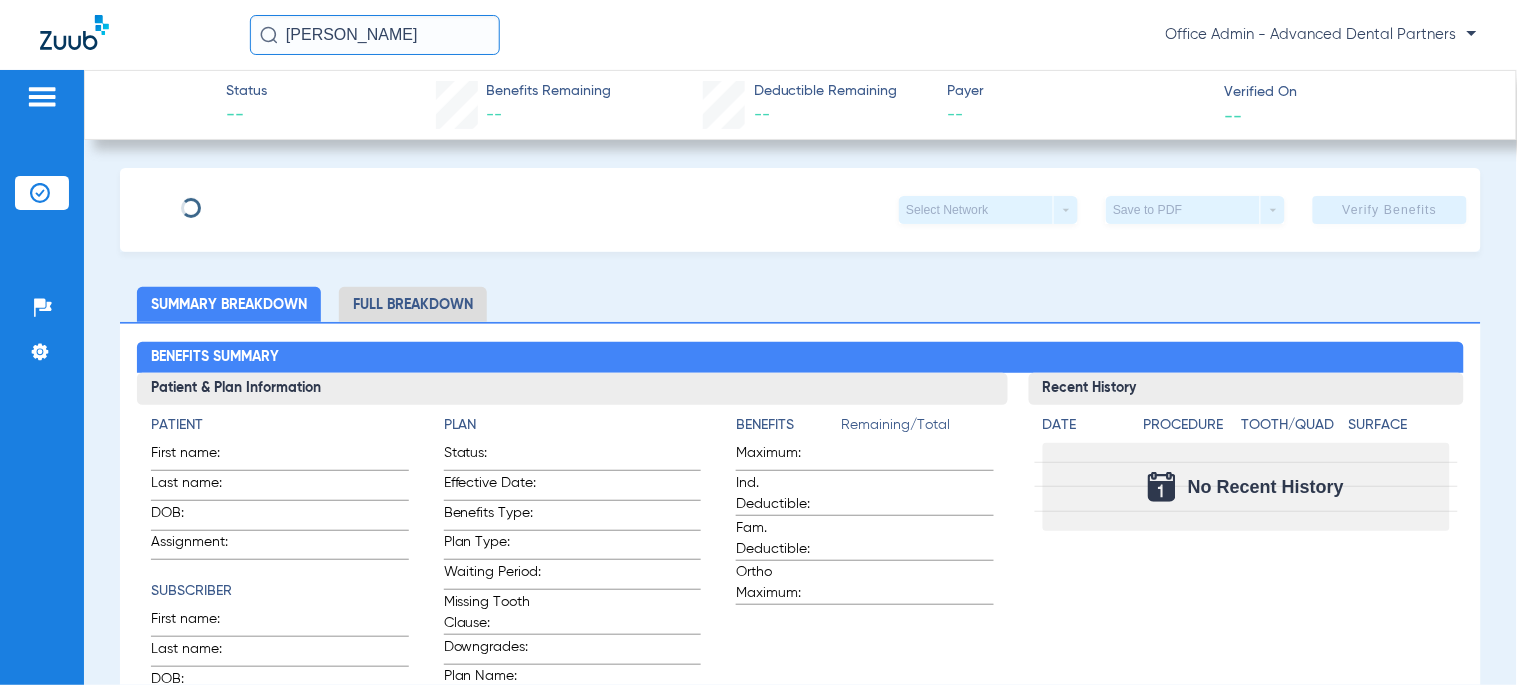 click on "Full Breakdown" 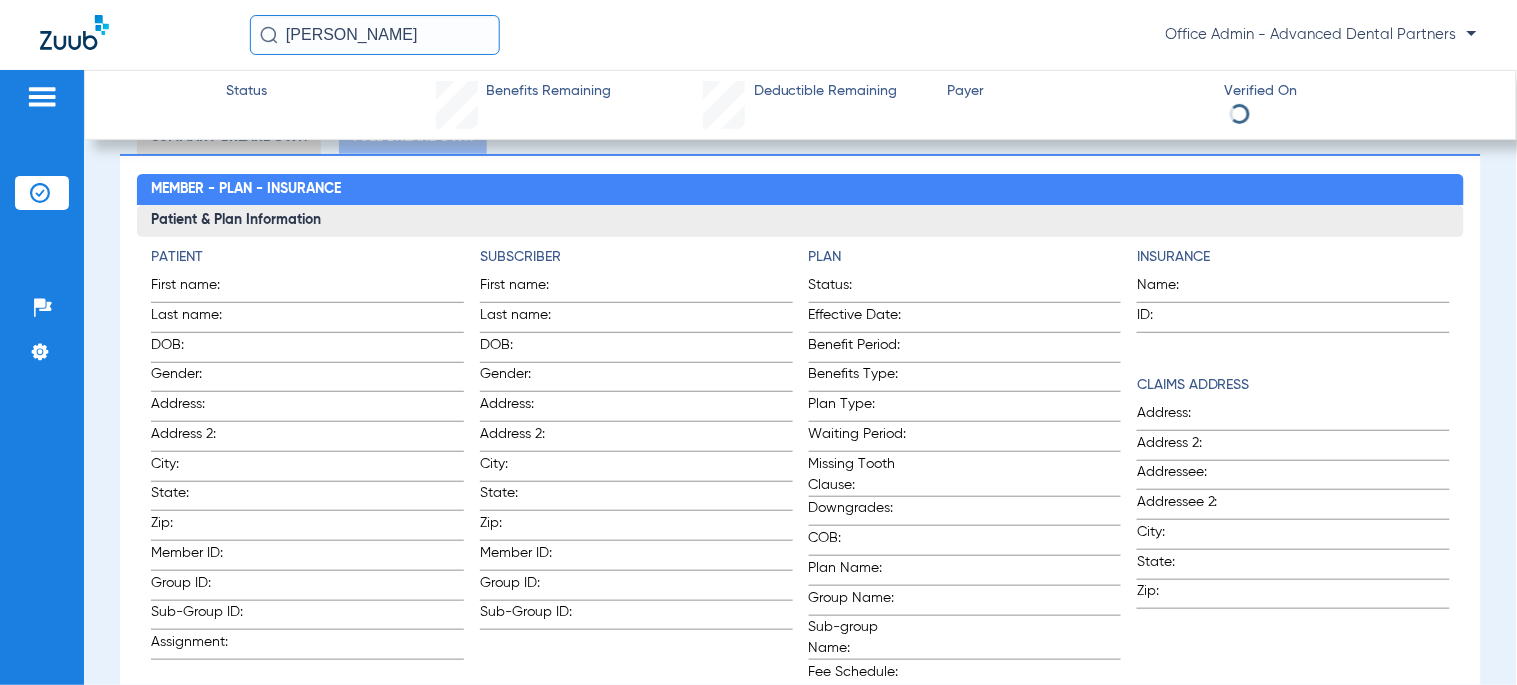scroll, scrollTop: 222, scrollLeft: 0, axis: vertical 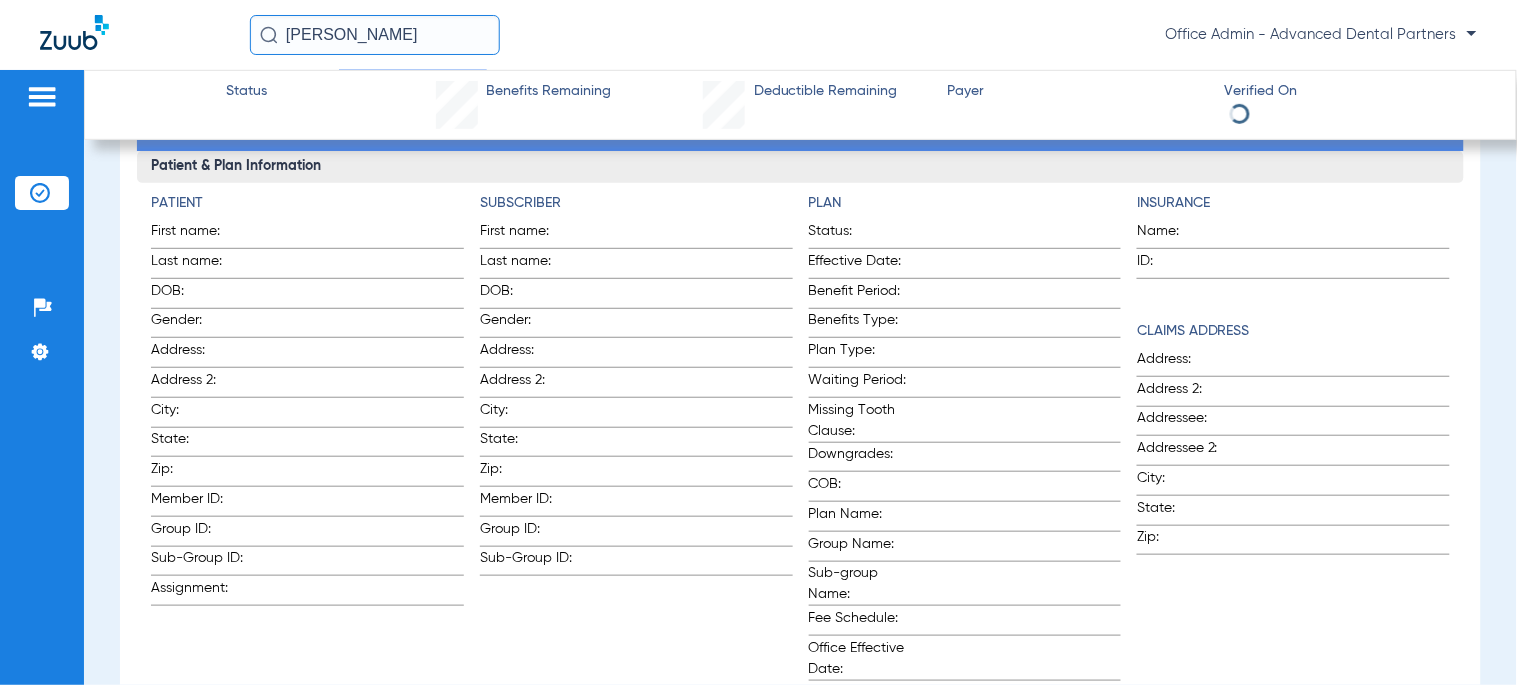 drag, startPoint x: 263, startPoint y: 46, endPoint x: -15, endPoint y: 51, distance: 278.04495 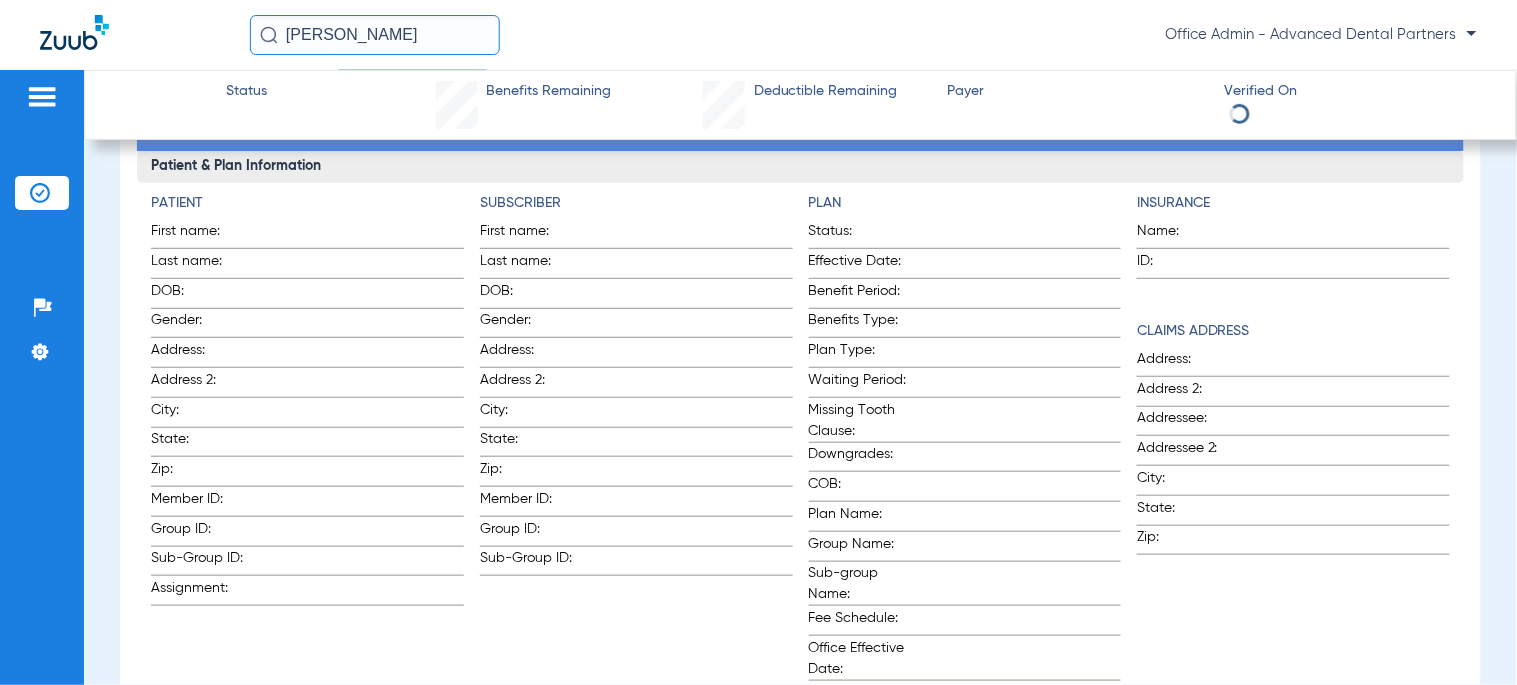 click on "[PERSON_NAME]" 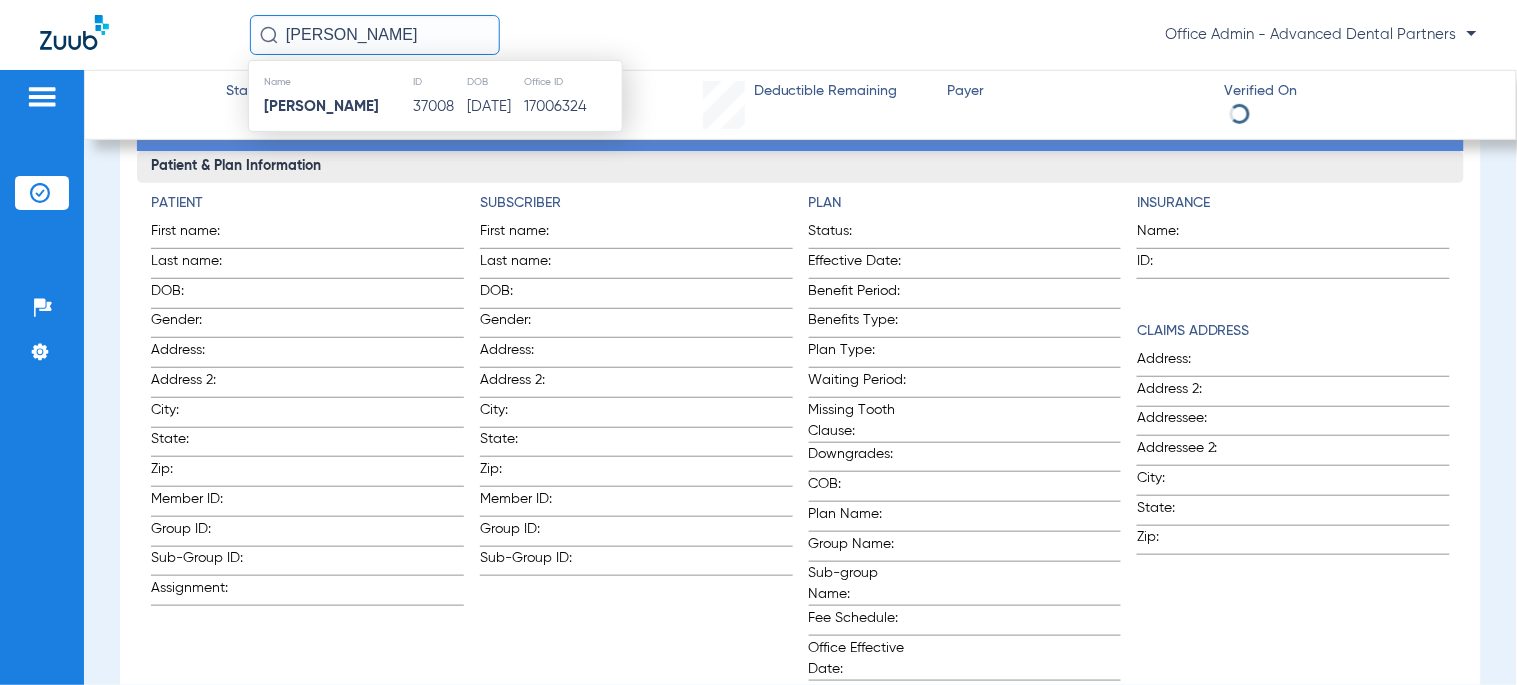 click on "ID" 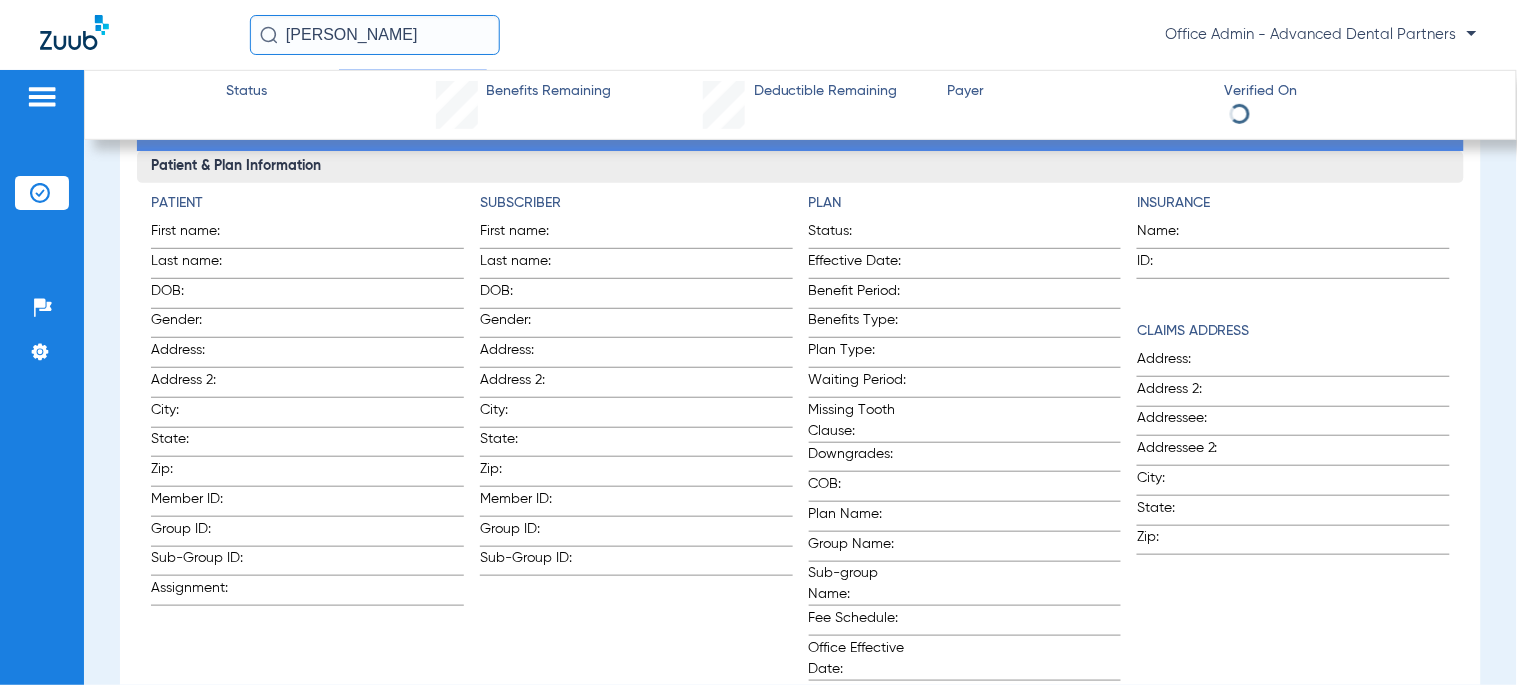 click on "Status  Benefits Remaining   Deductible Remaining  Payer  Verified On" 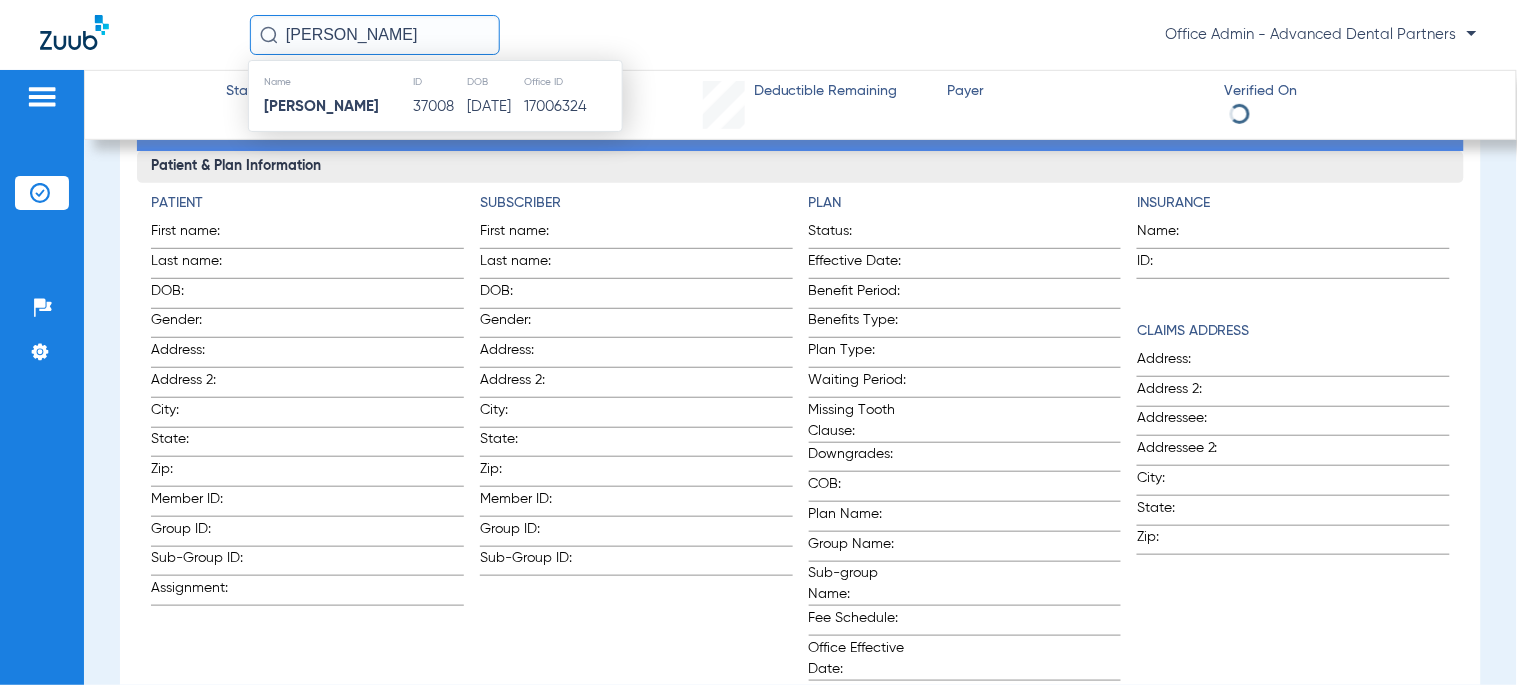 click on "ID" 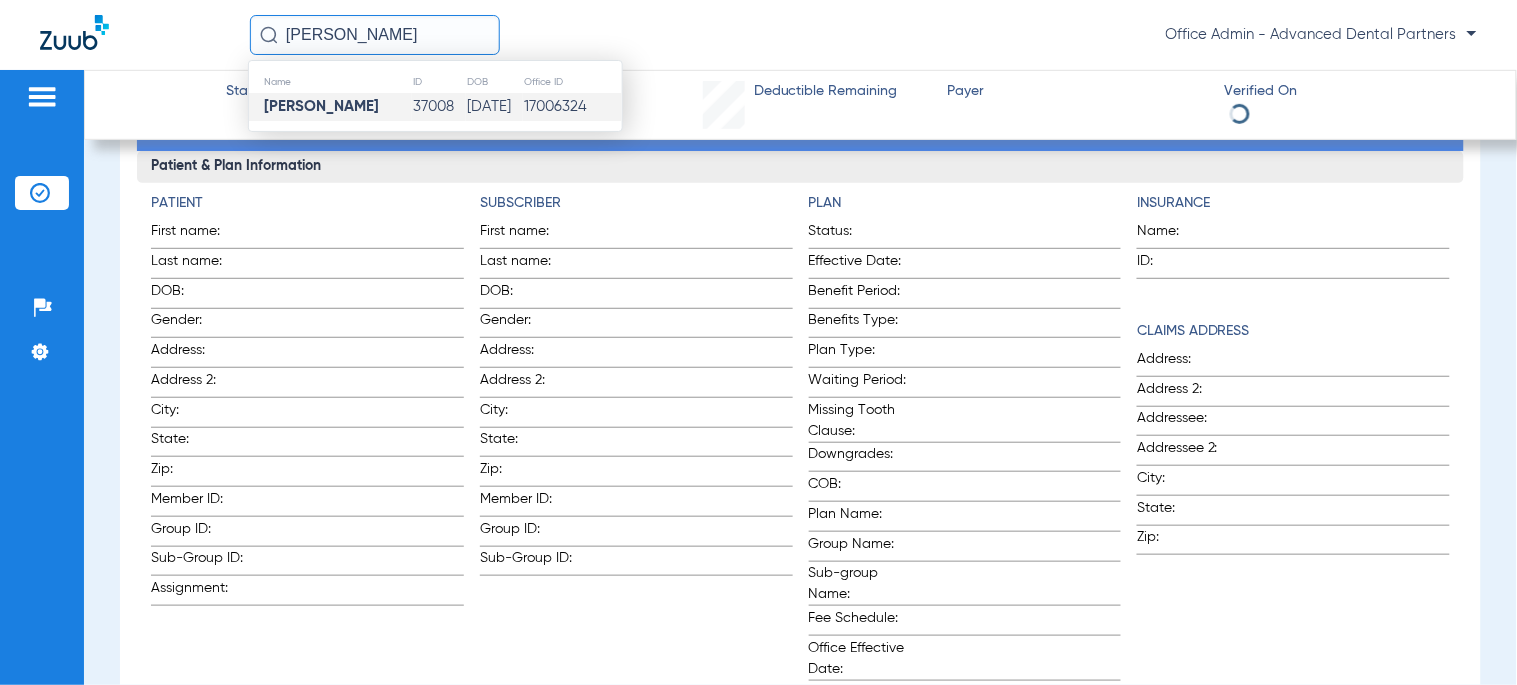 click on "37008" 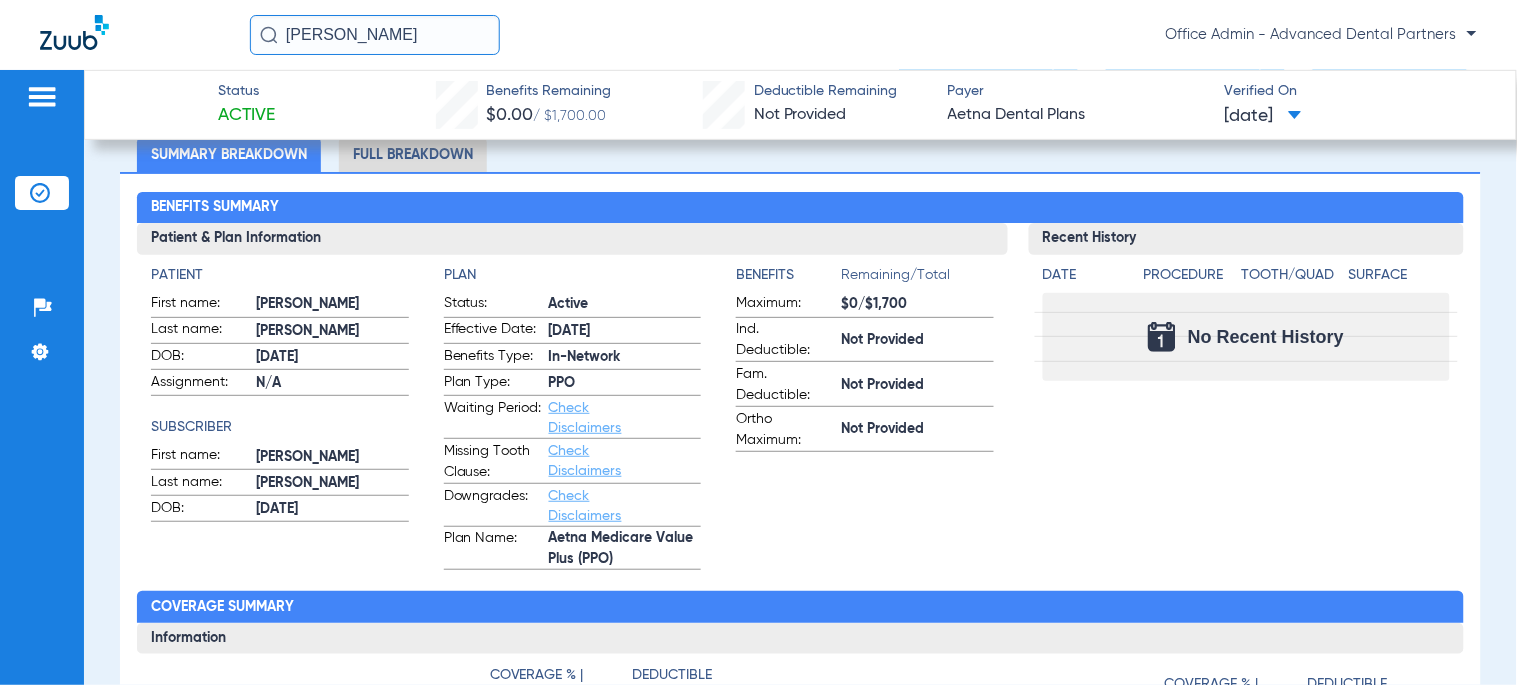 scroll, scrollTop: 111, scrollLeft: 0, axis: vertical 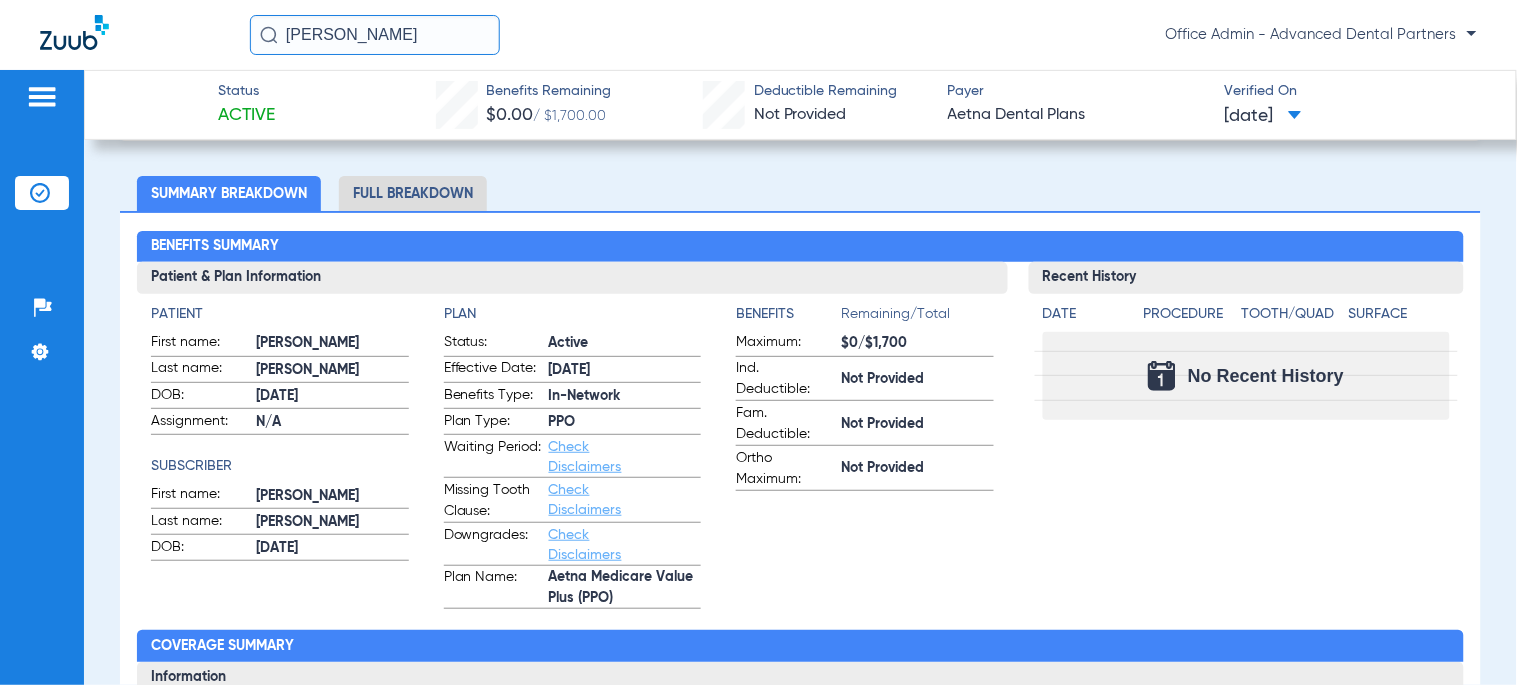 click on "Full Breakdown" 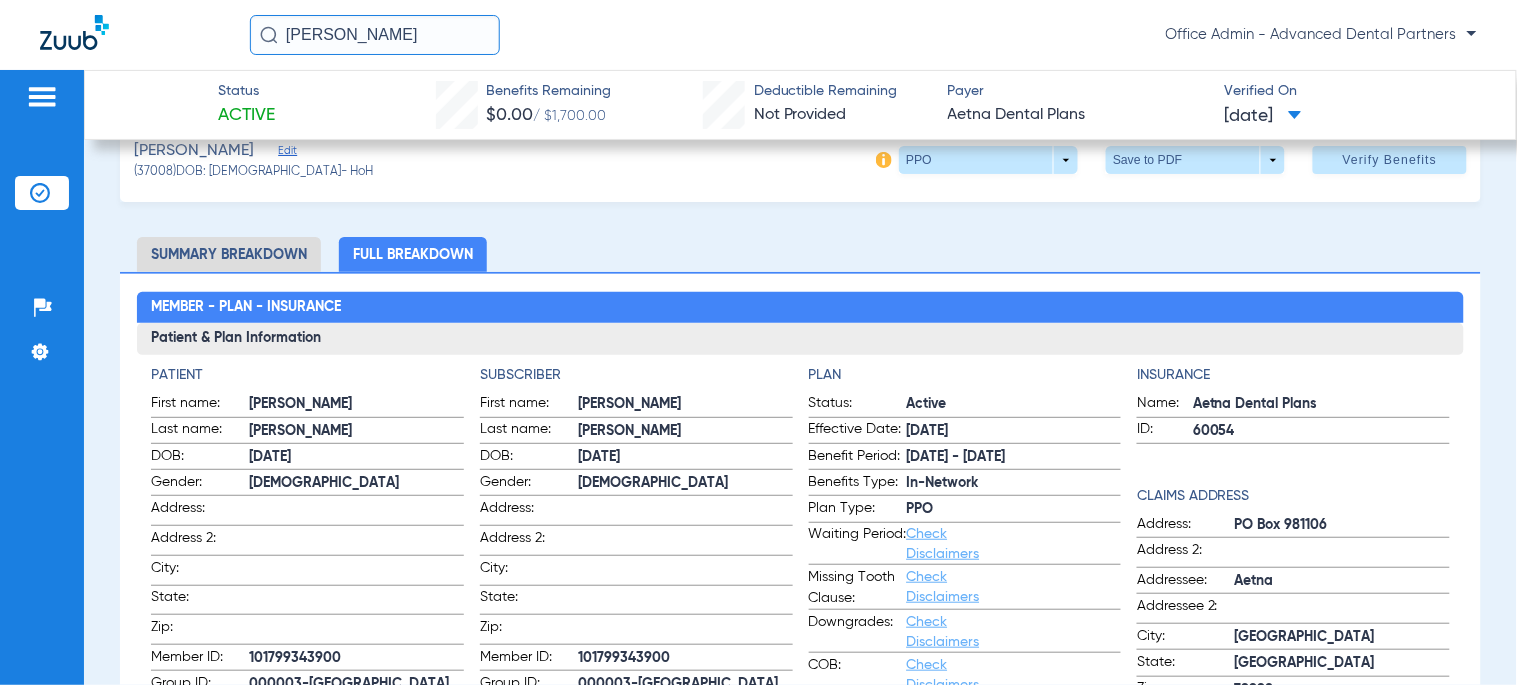 scroll, scrollTop: 0, scrollLeft: 0, axis: both 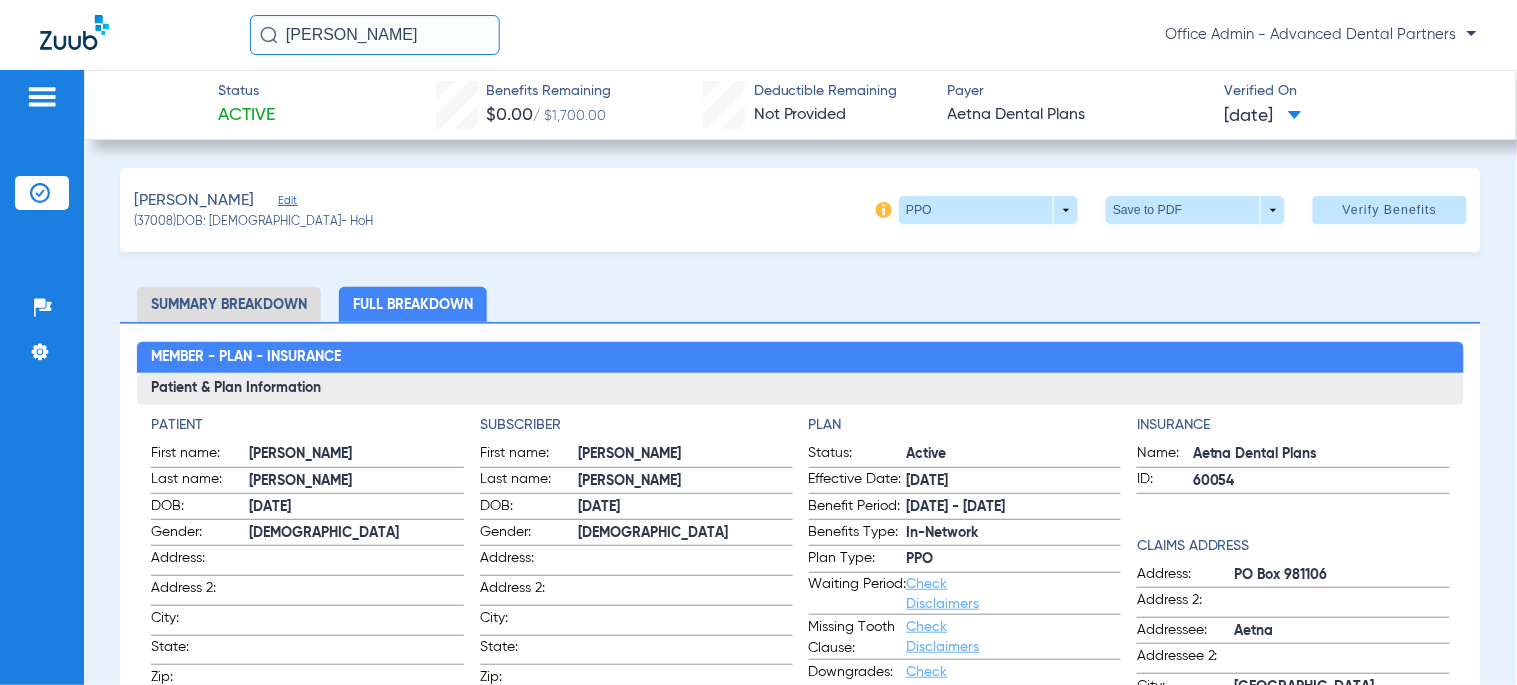 click on "[PERSON_NAME]" 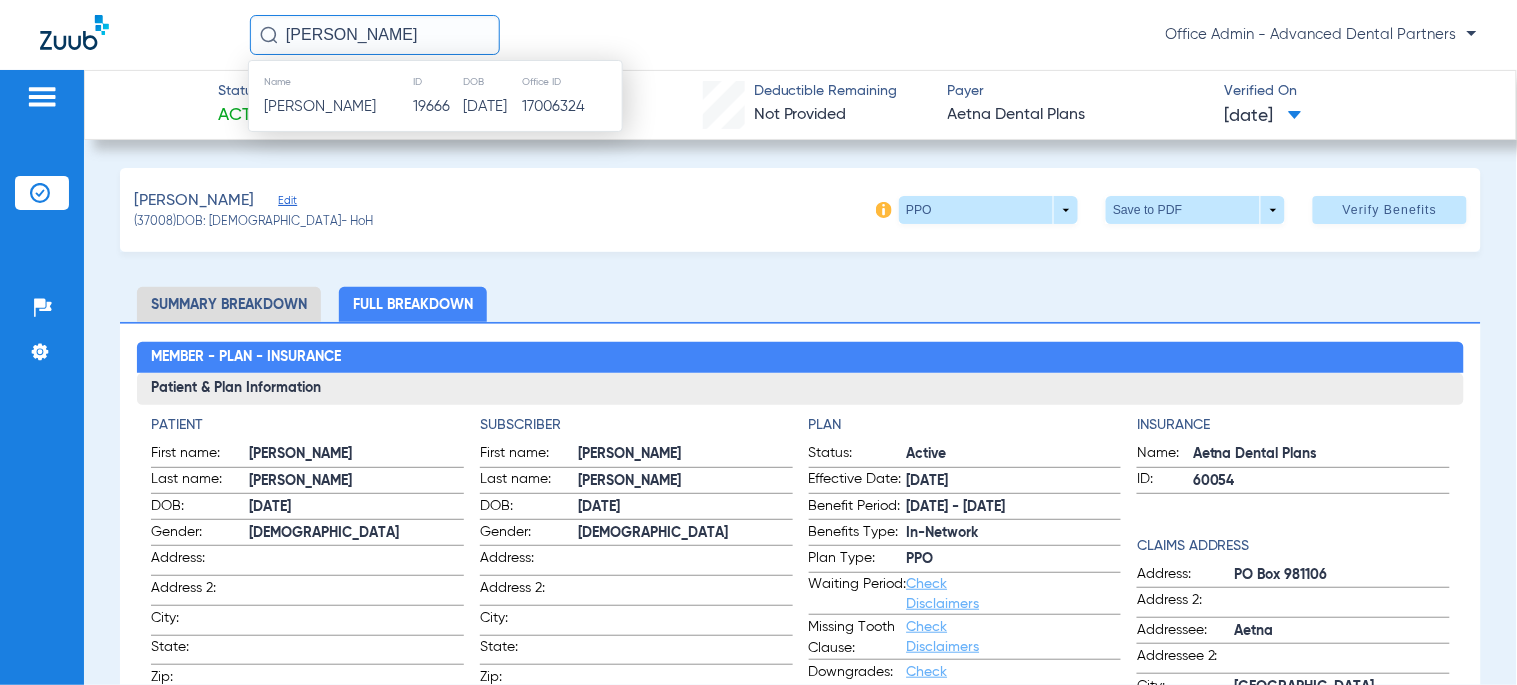 click on "19666" 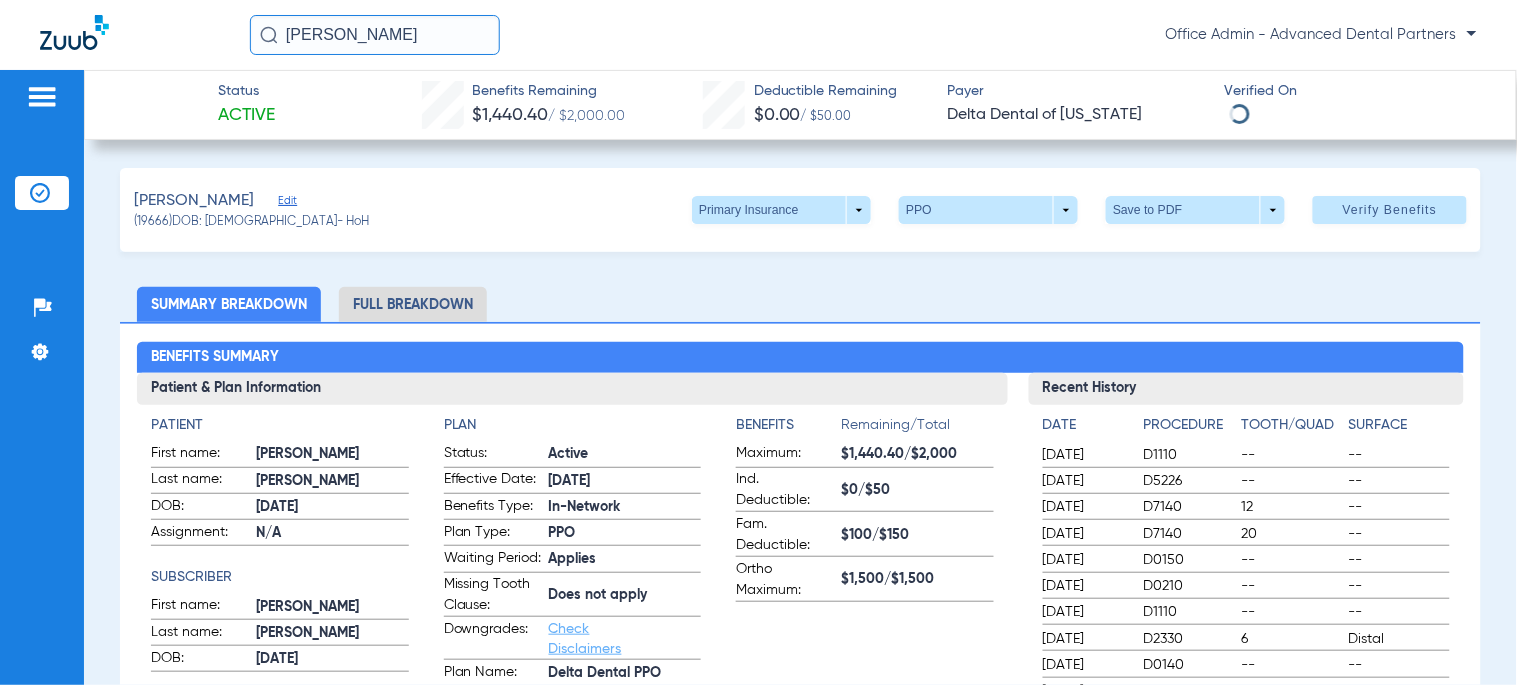 click on "Full Breakdown" 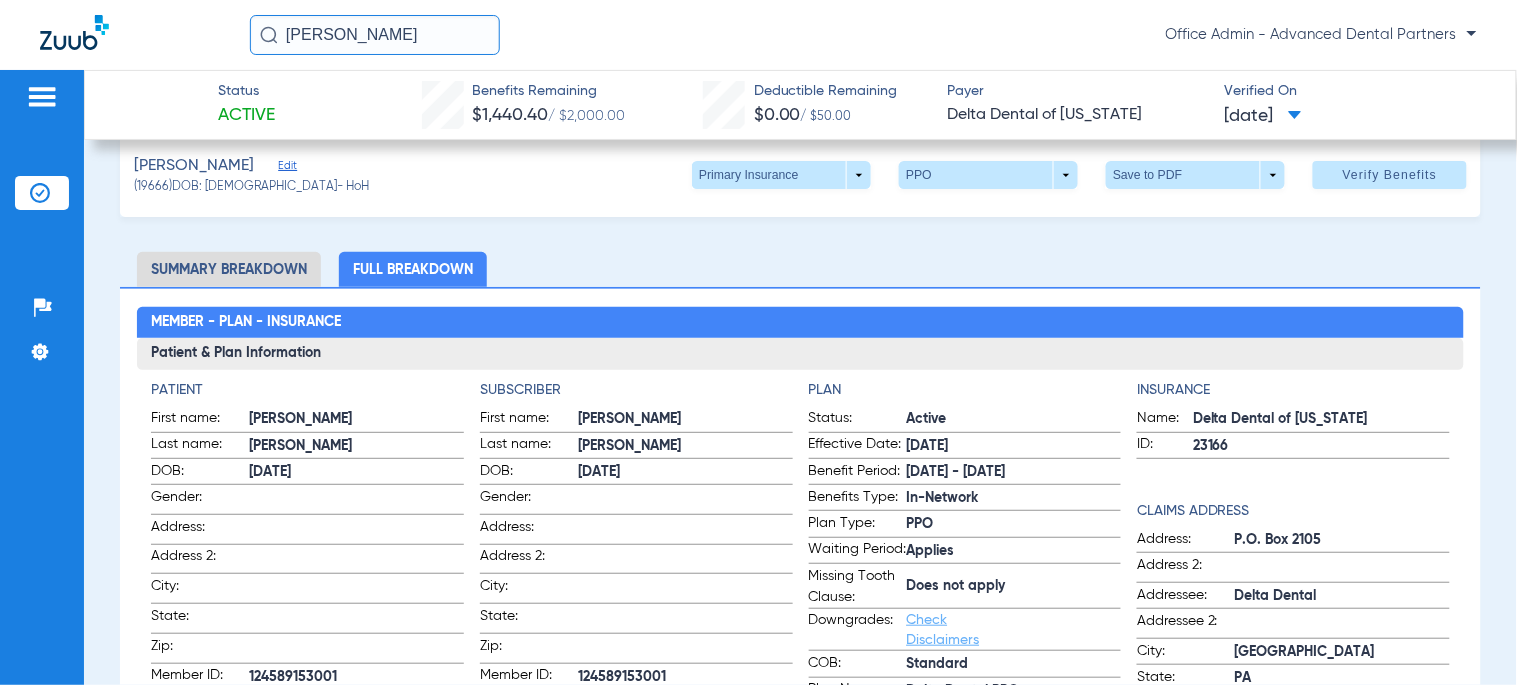scroll, scrollTop: 0, scrollLeft: 0, axis: both 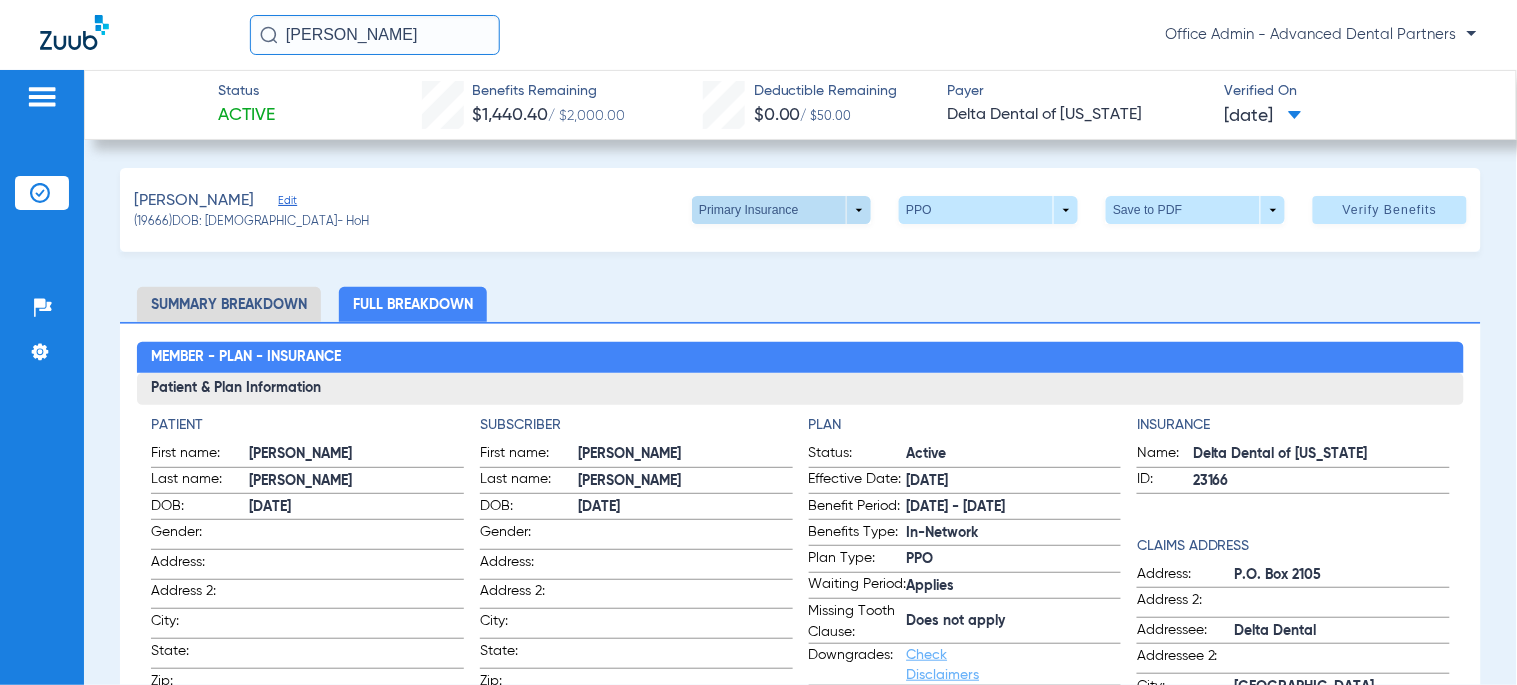click 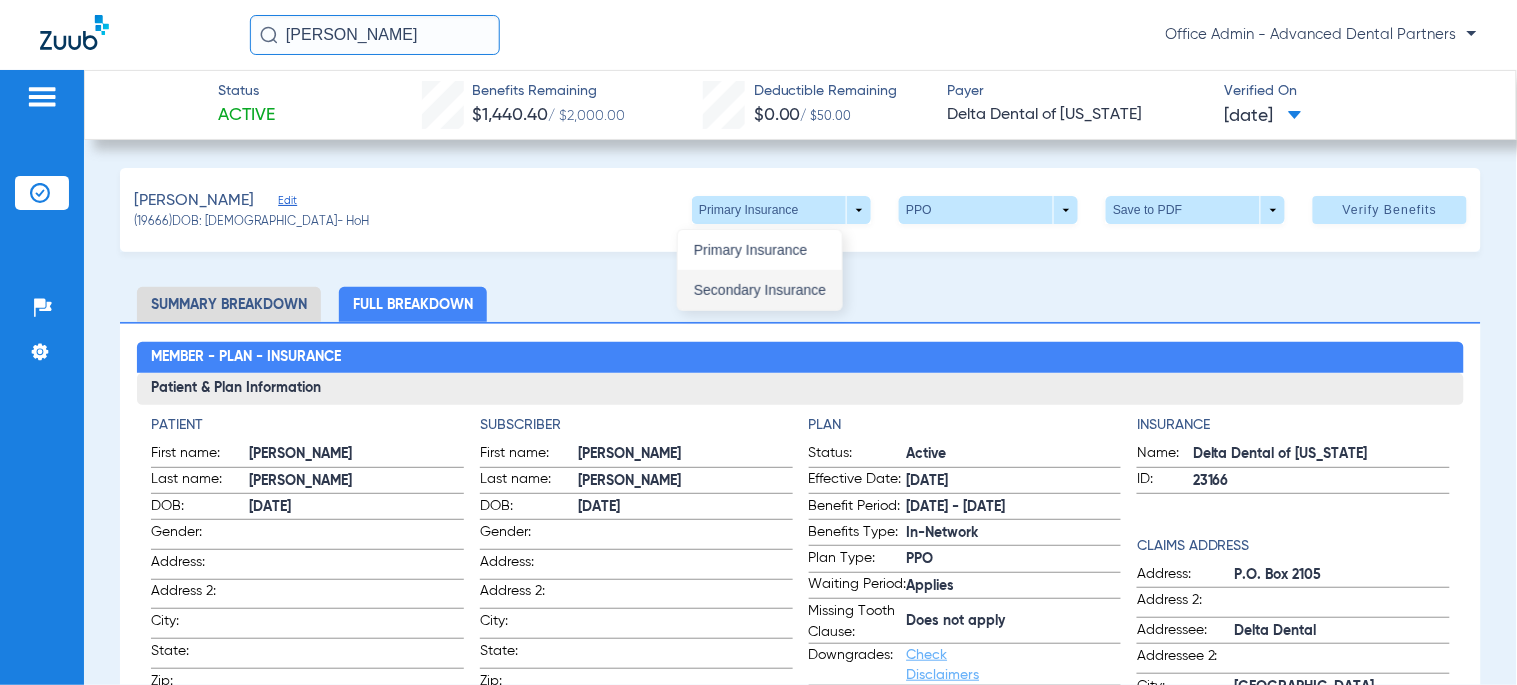 click on "Secondary Insurance" at bounding box center [760, 290] 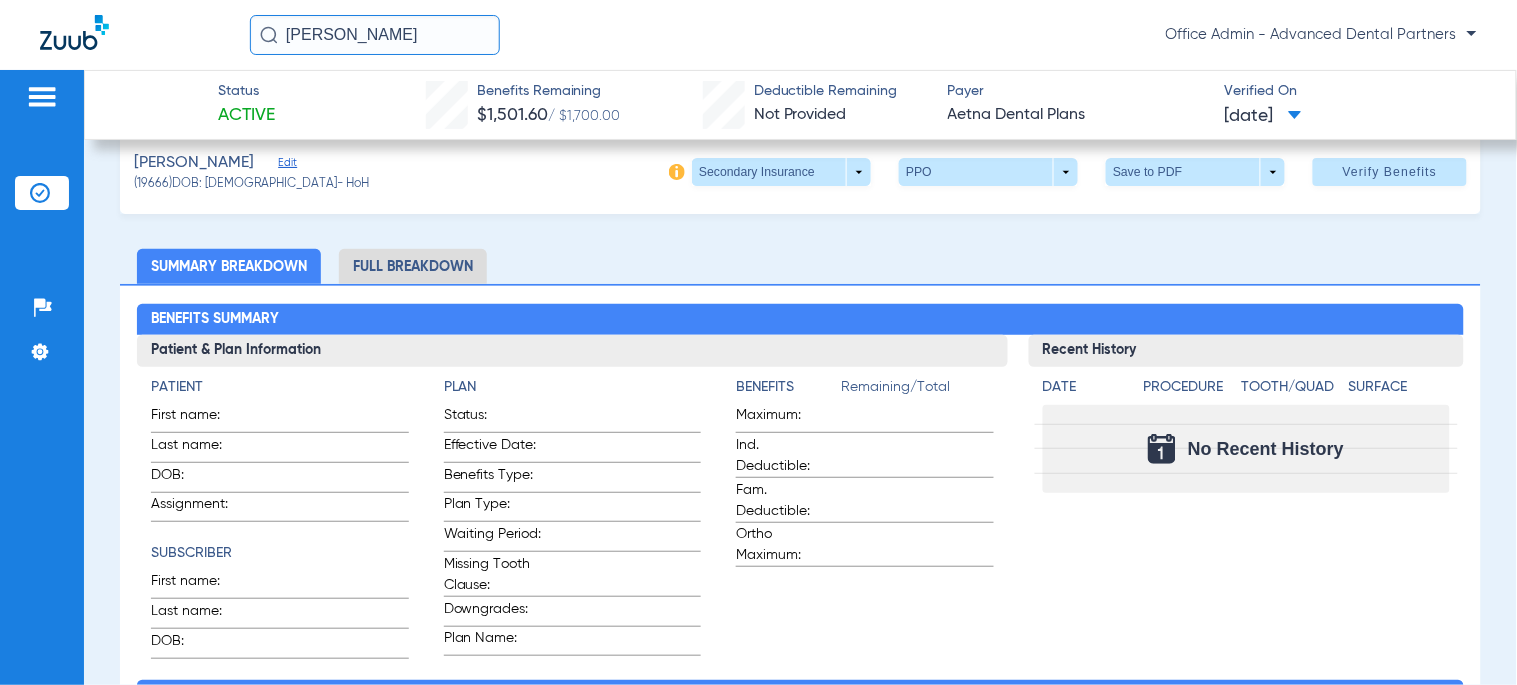 scroll, scrollTop: 0, scrollLeft: 0, axis: both 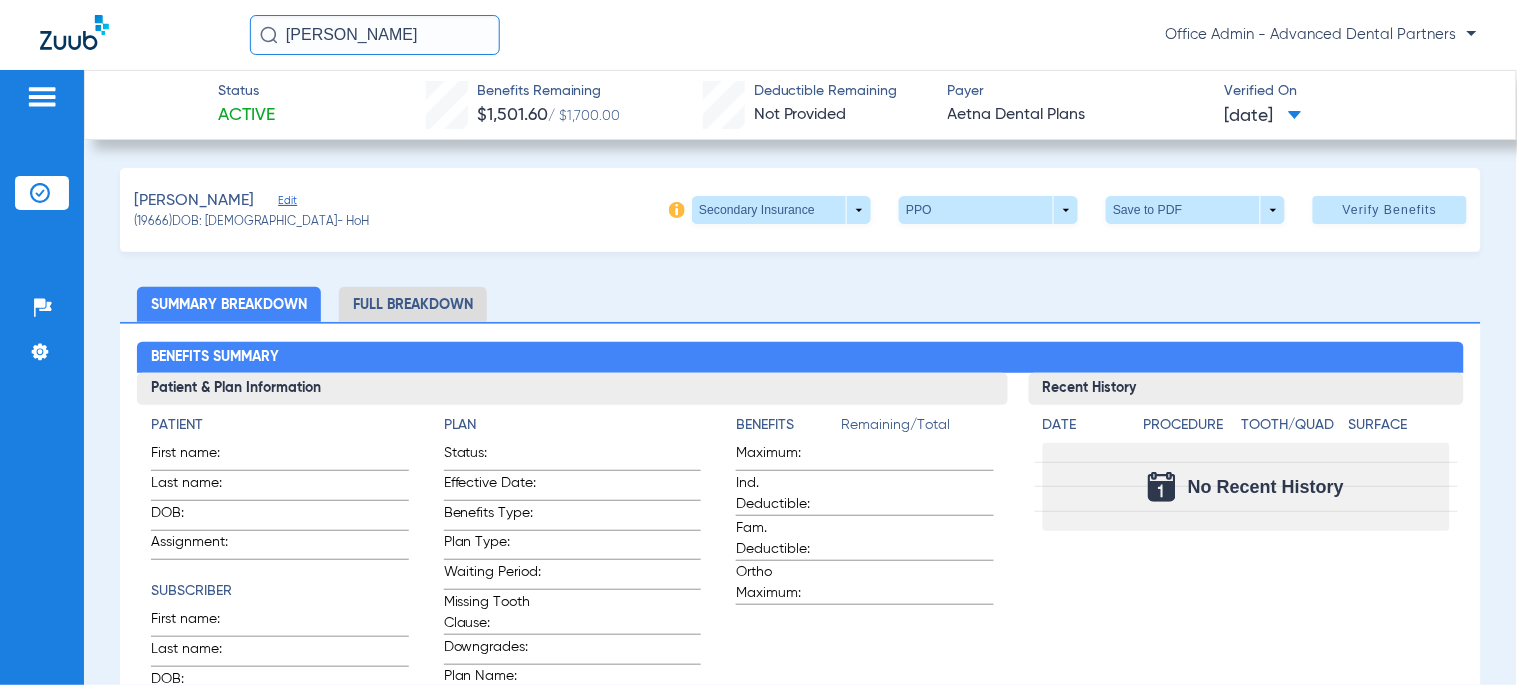 click on "Full Breakdown" 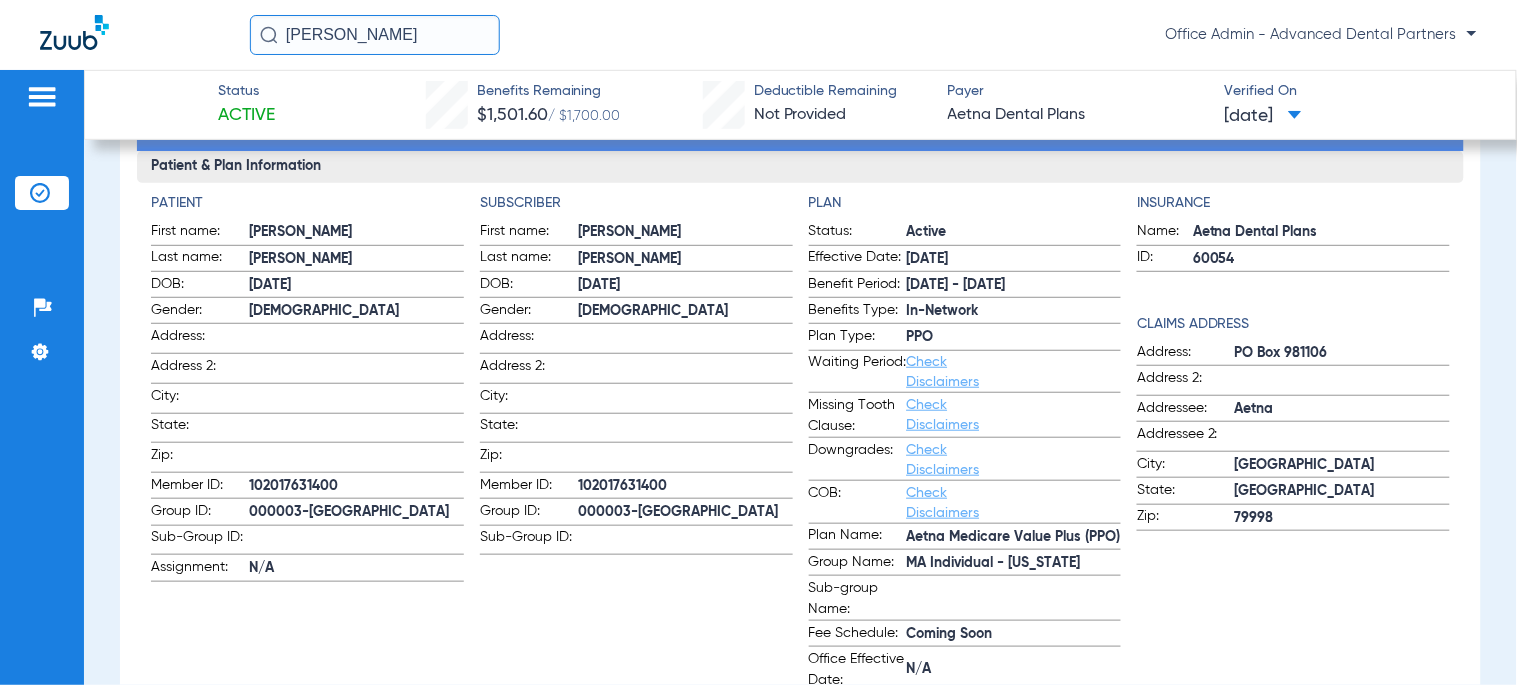 scroll, scrollTop: 888, scrollLeft: 0, axis: vertical 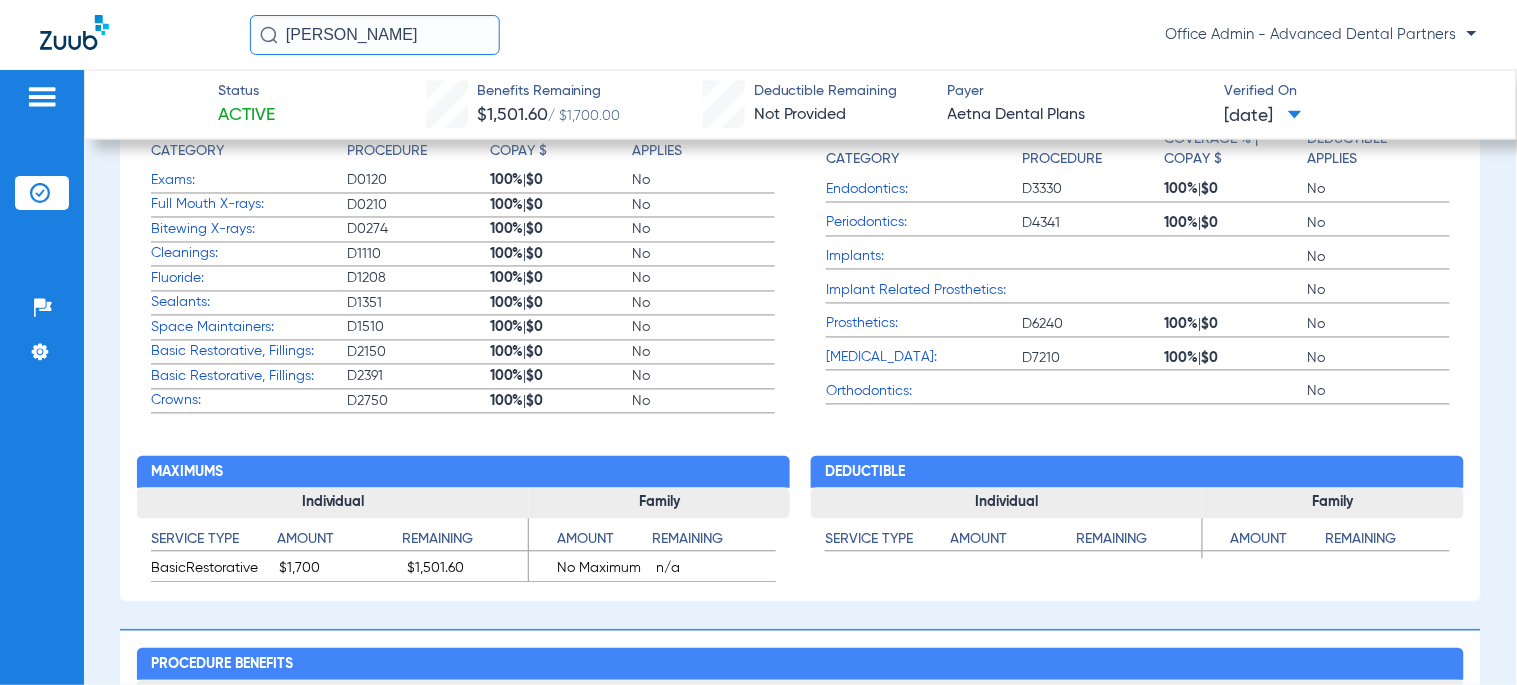 click on "[PERSON_NAME]" 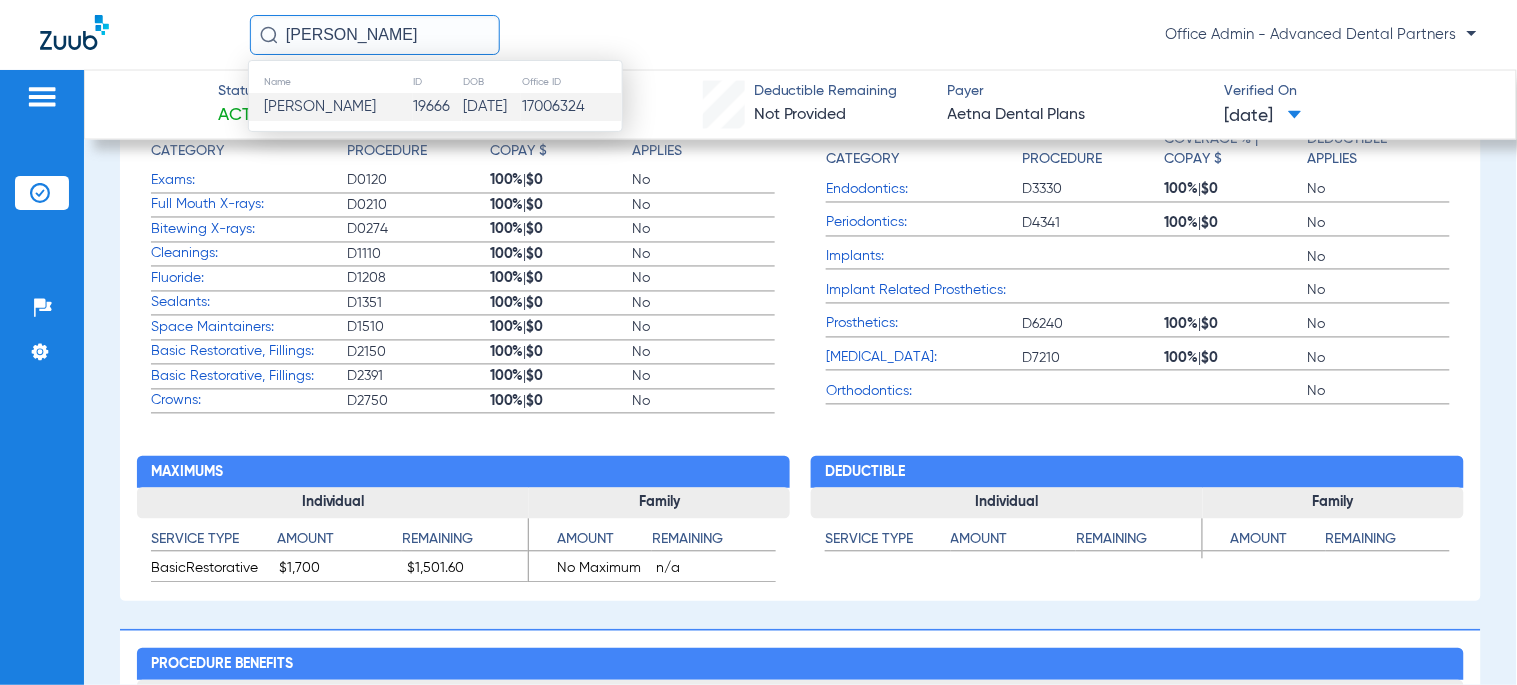 click on "[PERSON_NAME]" 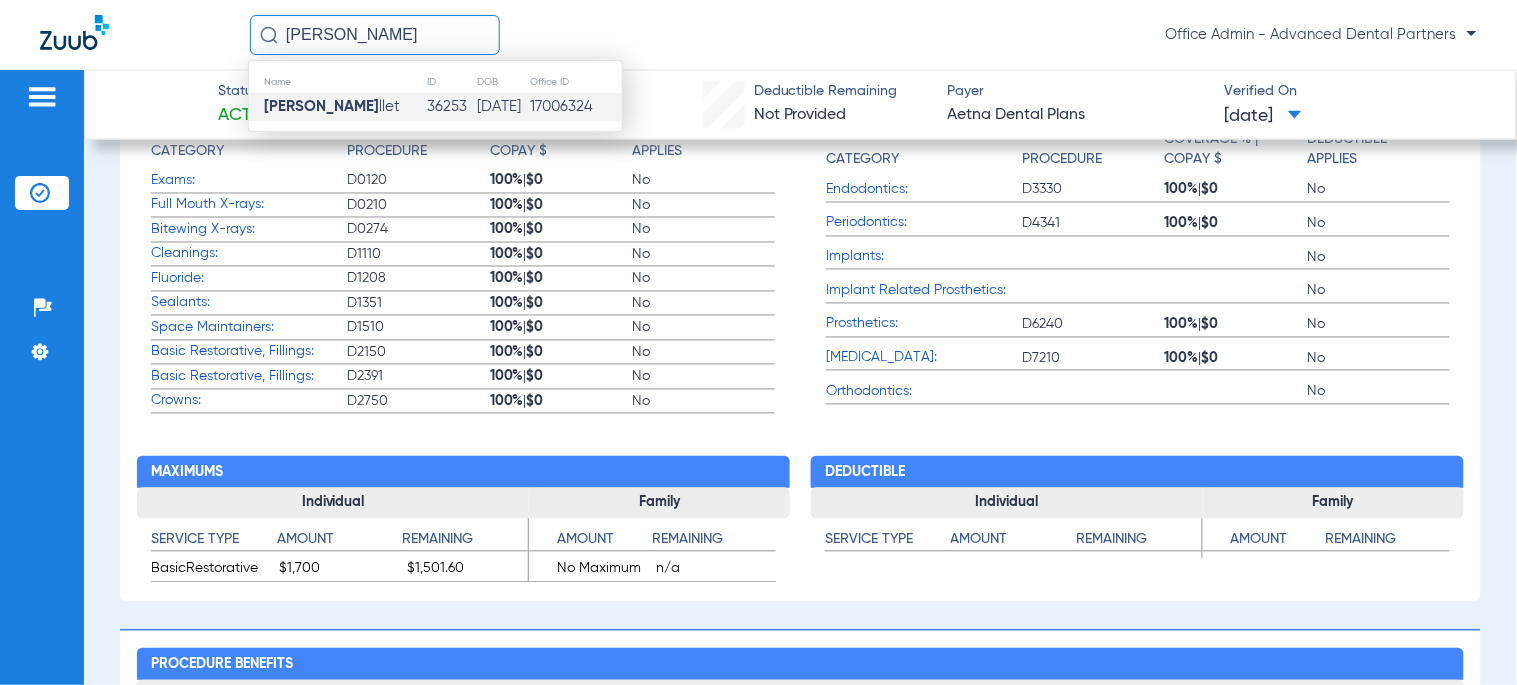 click on "[DATE]" 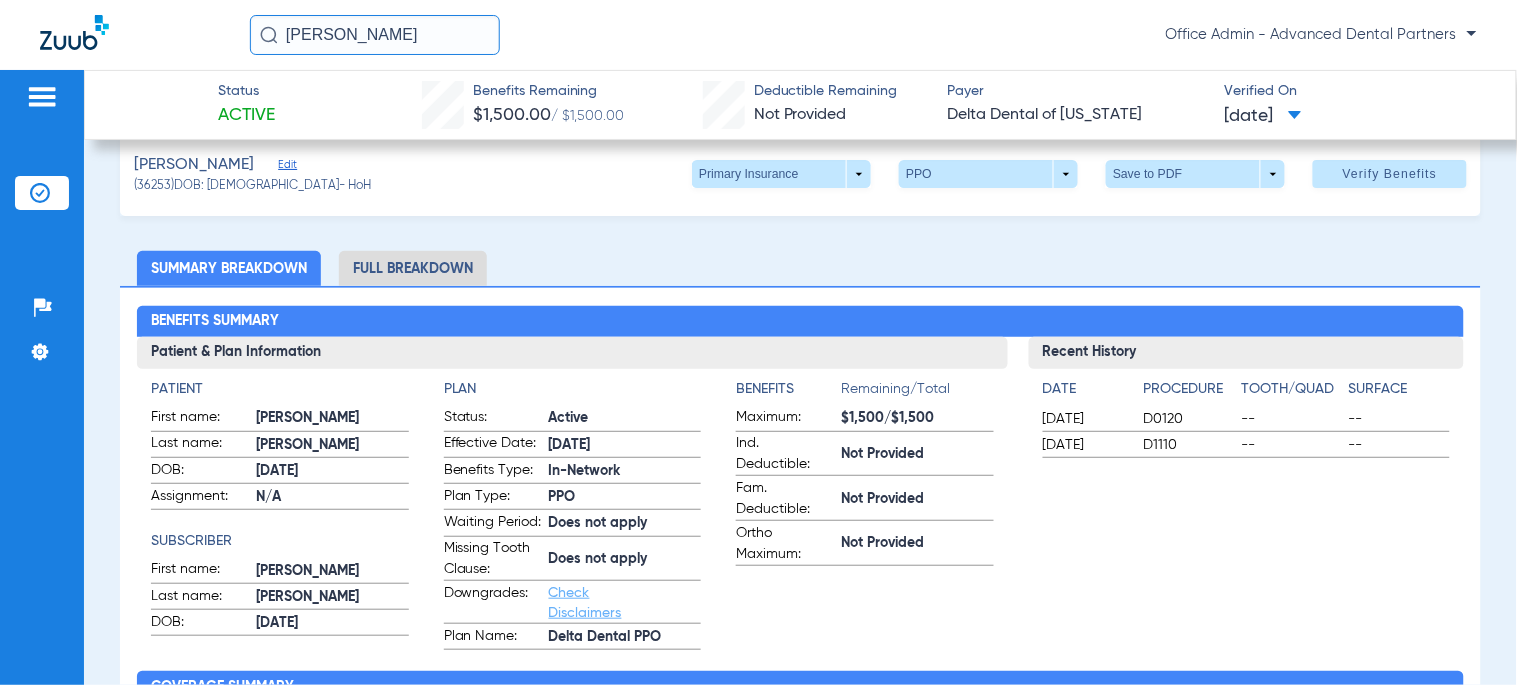 scroll, scrollTop: 0, scrollLeft: 0, axis: both 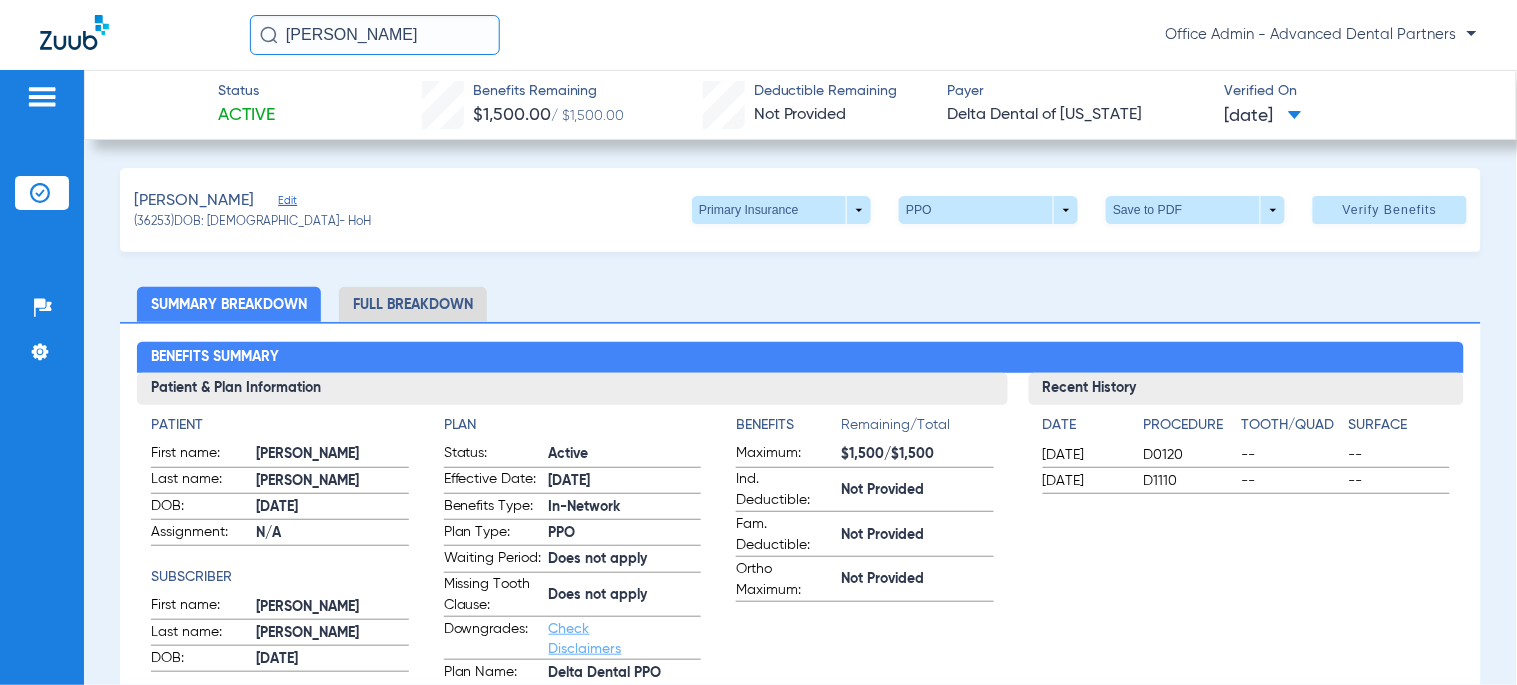 click on "Full Breakdown" 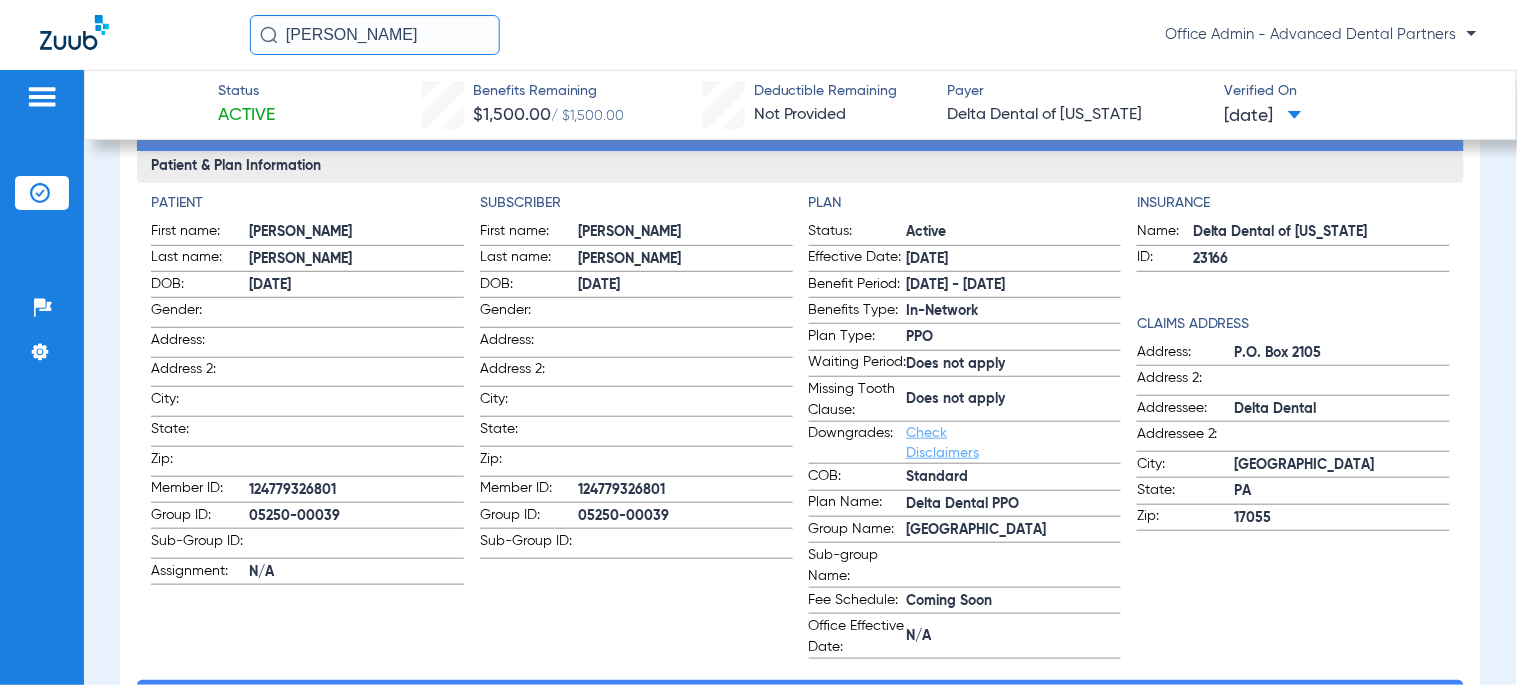 scroll, scrollTop: 0, scrollLeft: 0, axis: both 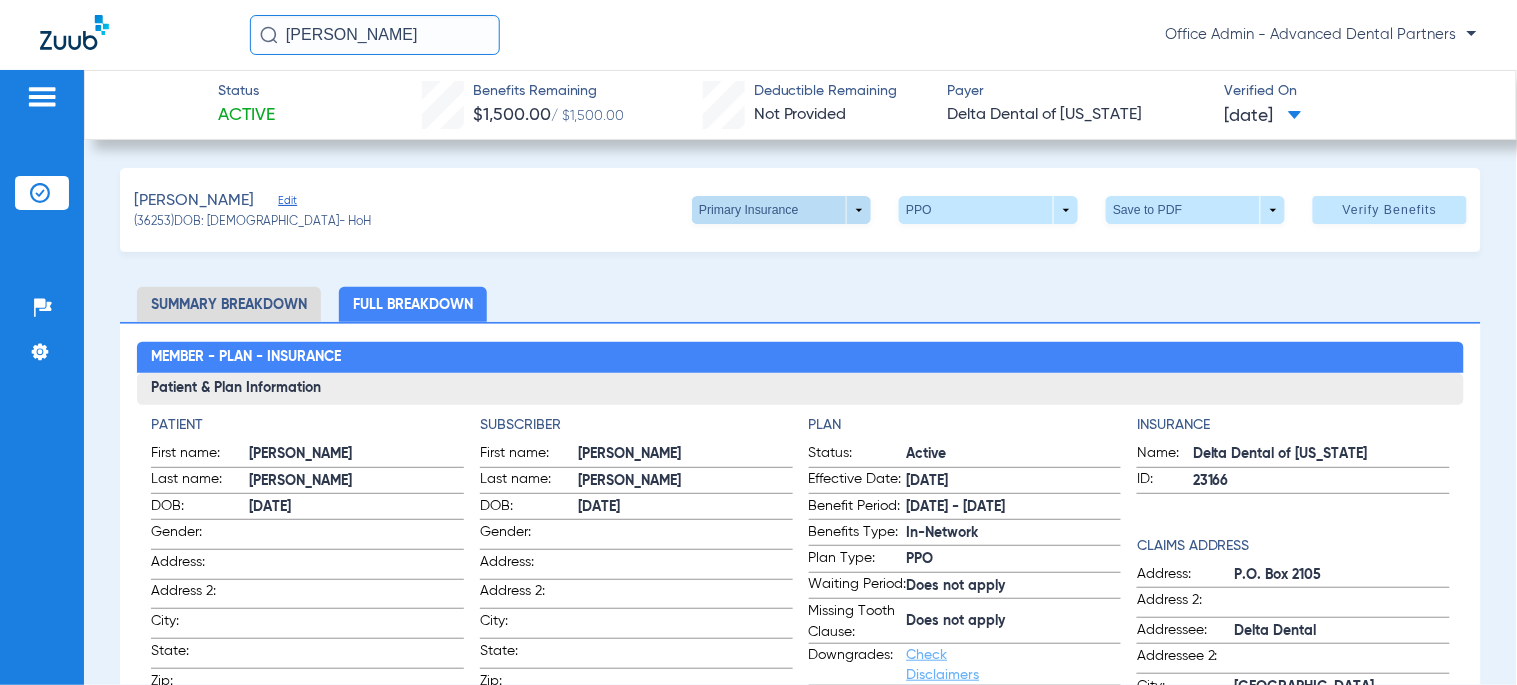 click 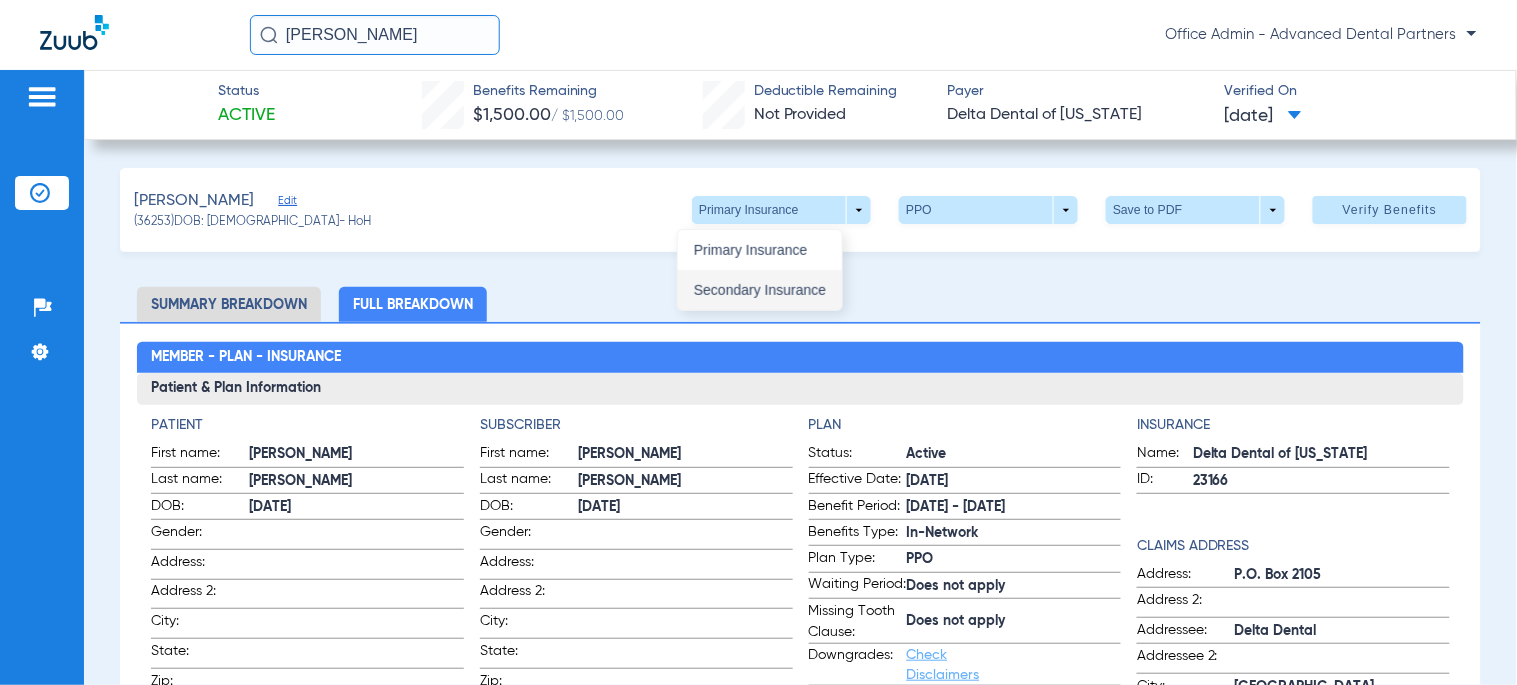 click on "Secondary Insurance" at bounding box center (760, 290) 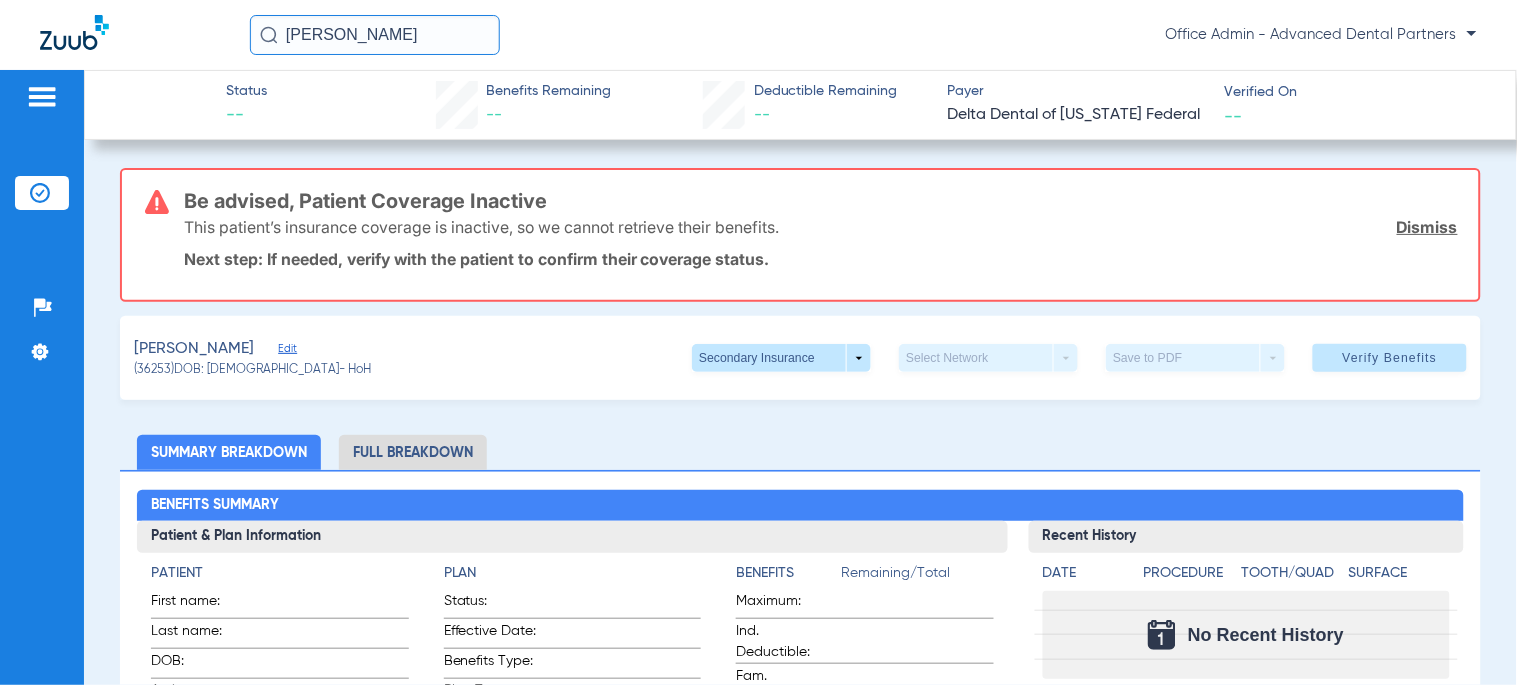 click on "Full Breakdown" 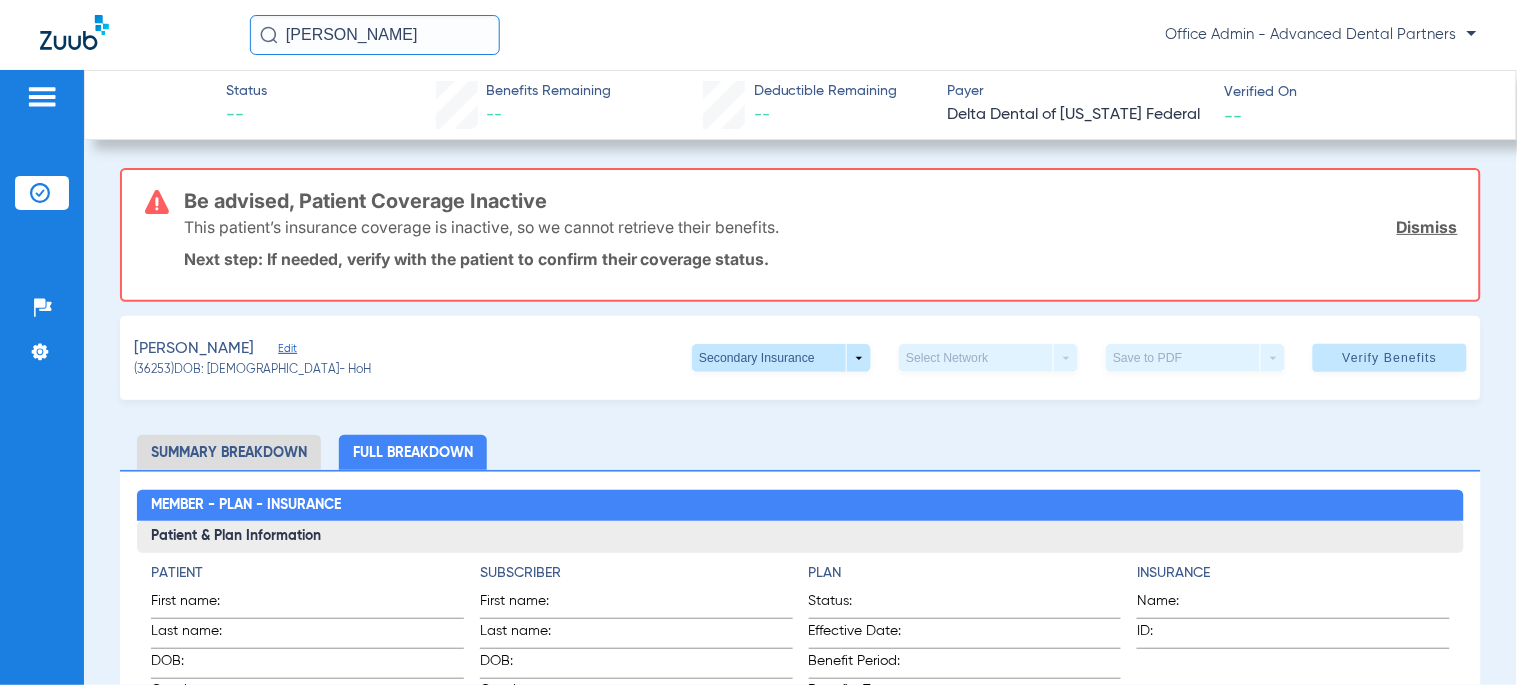 click on "[PERSON_NAME]   (36253)   DOB: [DEMOGRAPHIC_DATA]   - HoH   Secondary Insurance  arrow_drop_down  Select Network  arrow_drop_down  Save to PDF  arrow_drop_down  Verify Benefits" 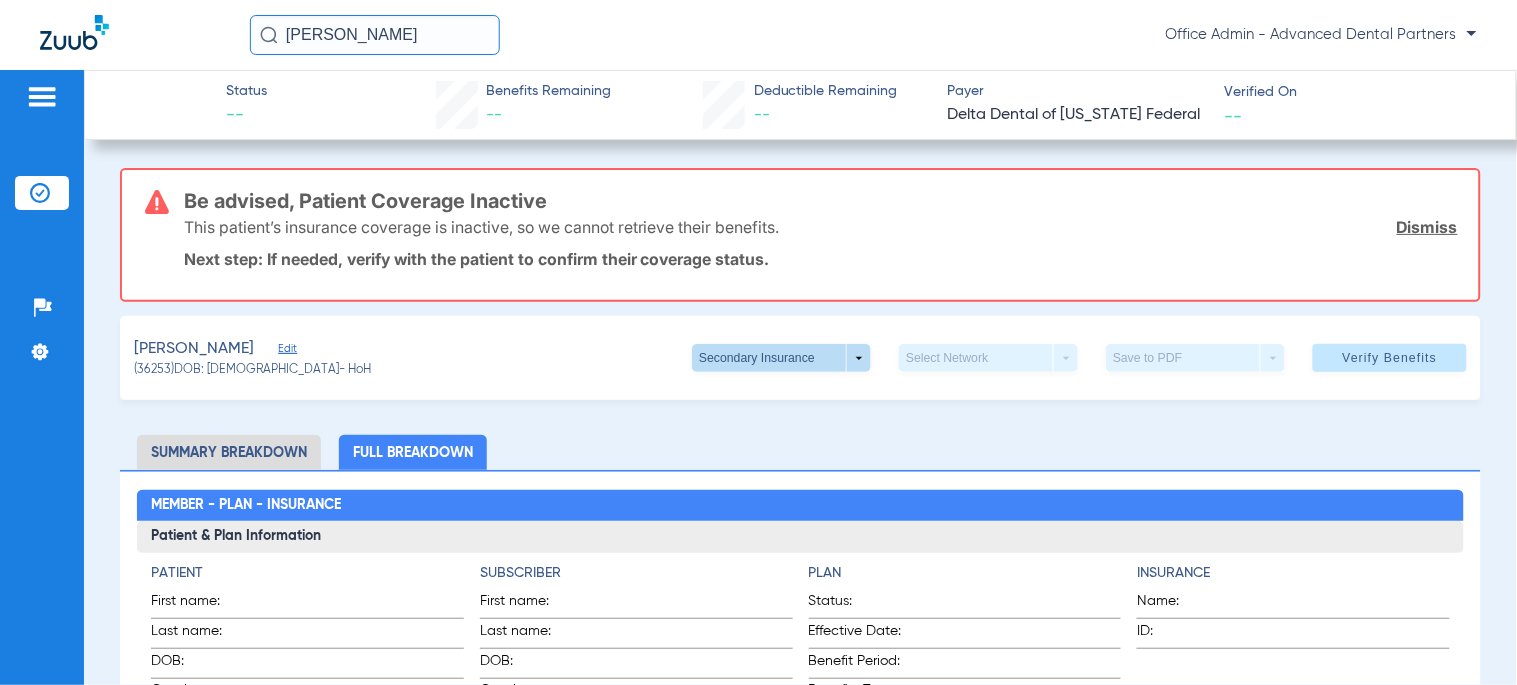 click 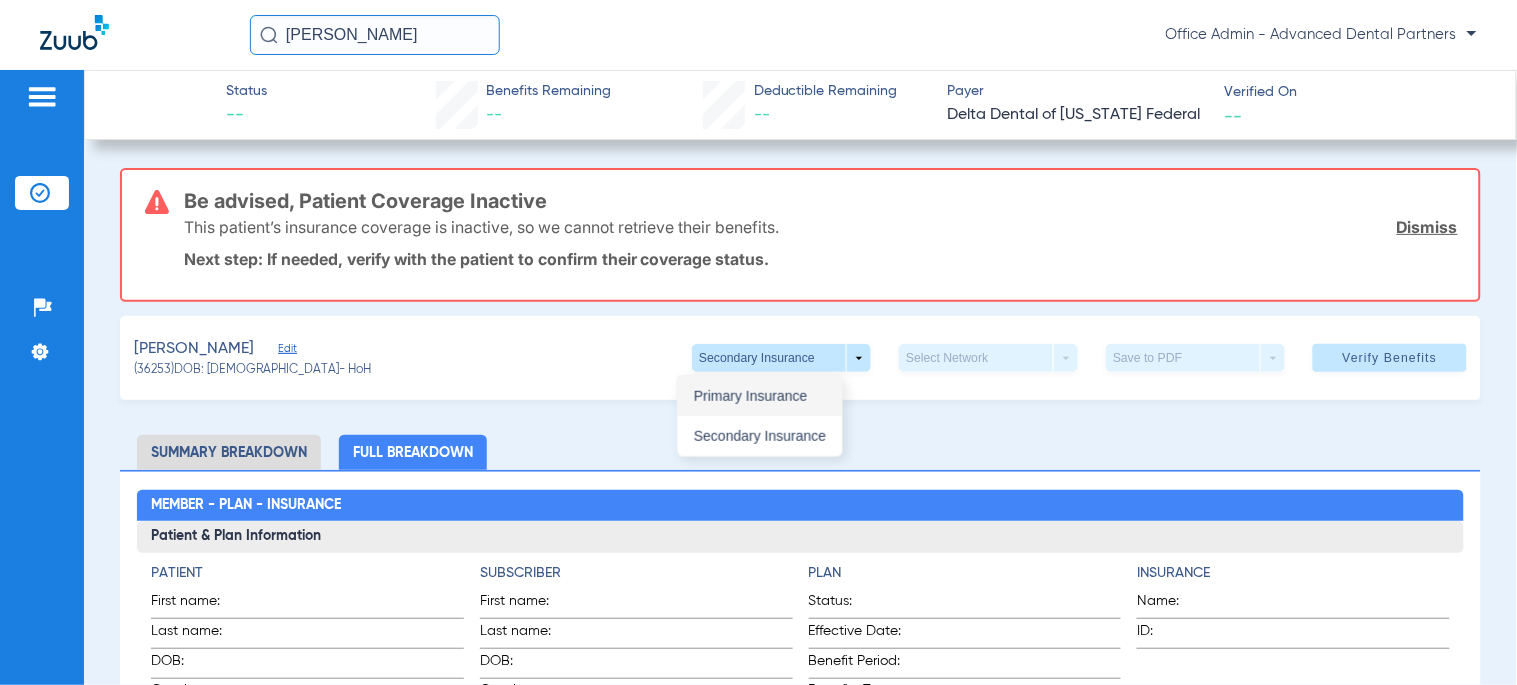 click on "Primary Insurance" at bounding box center [760, 396] 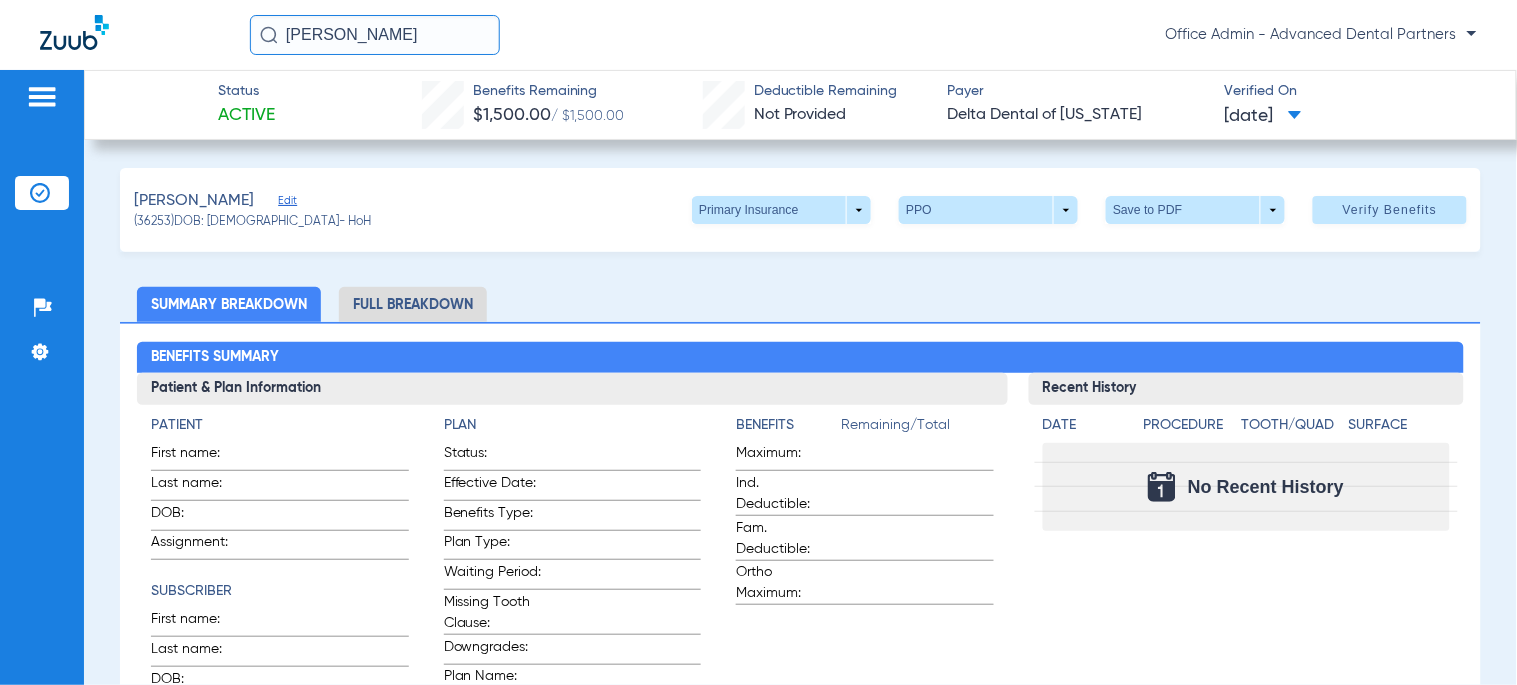 click on "[PERSON_NAME]" 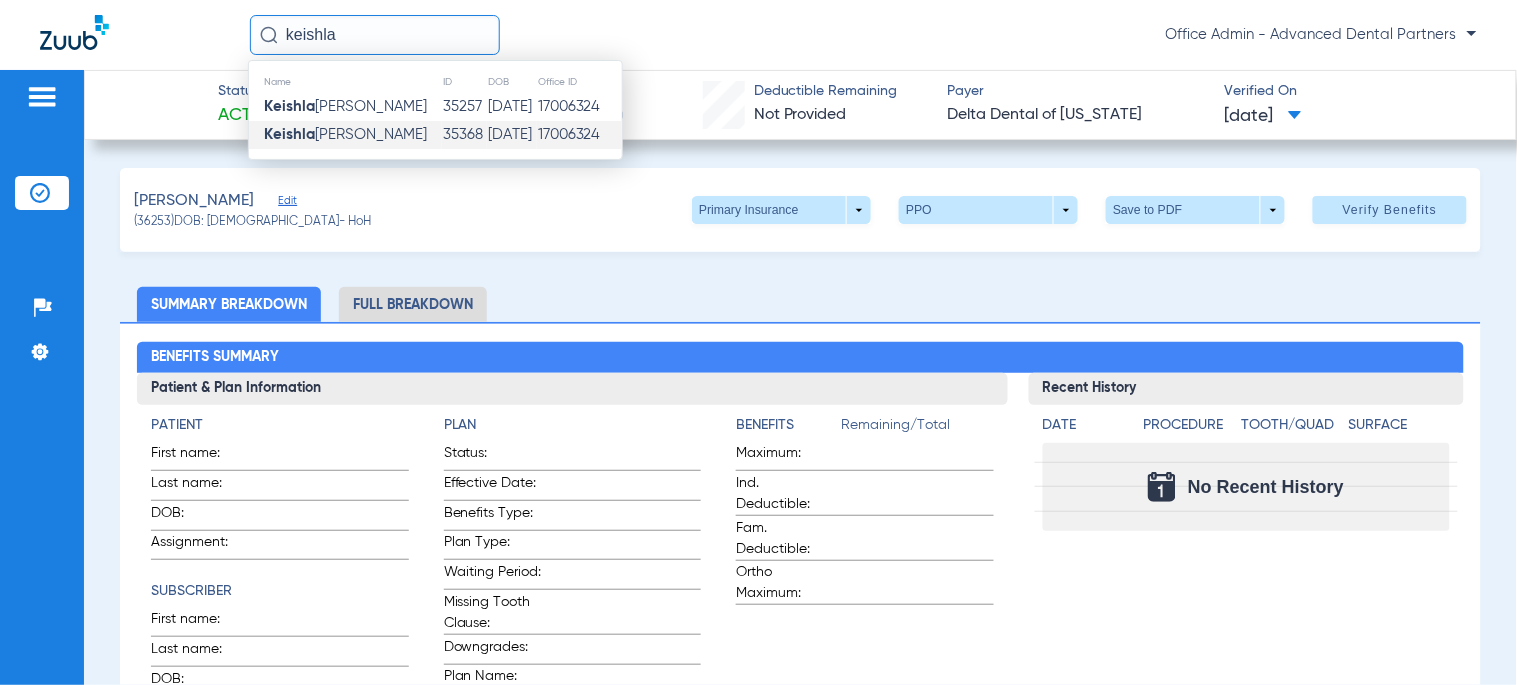 type on "keishla" 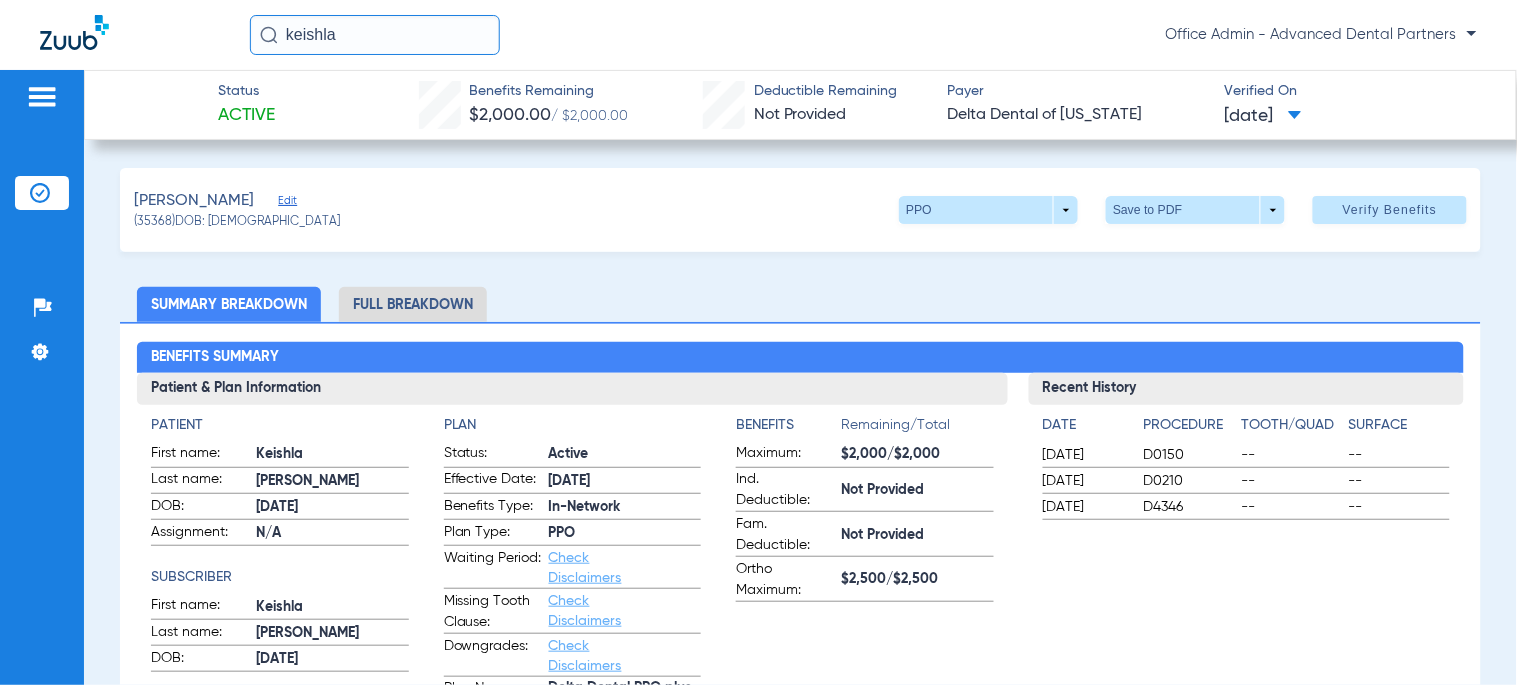 click on "Full Breakdown" 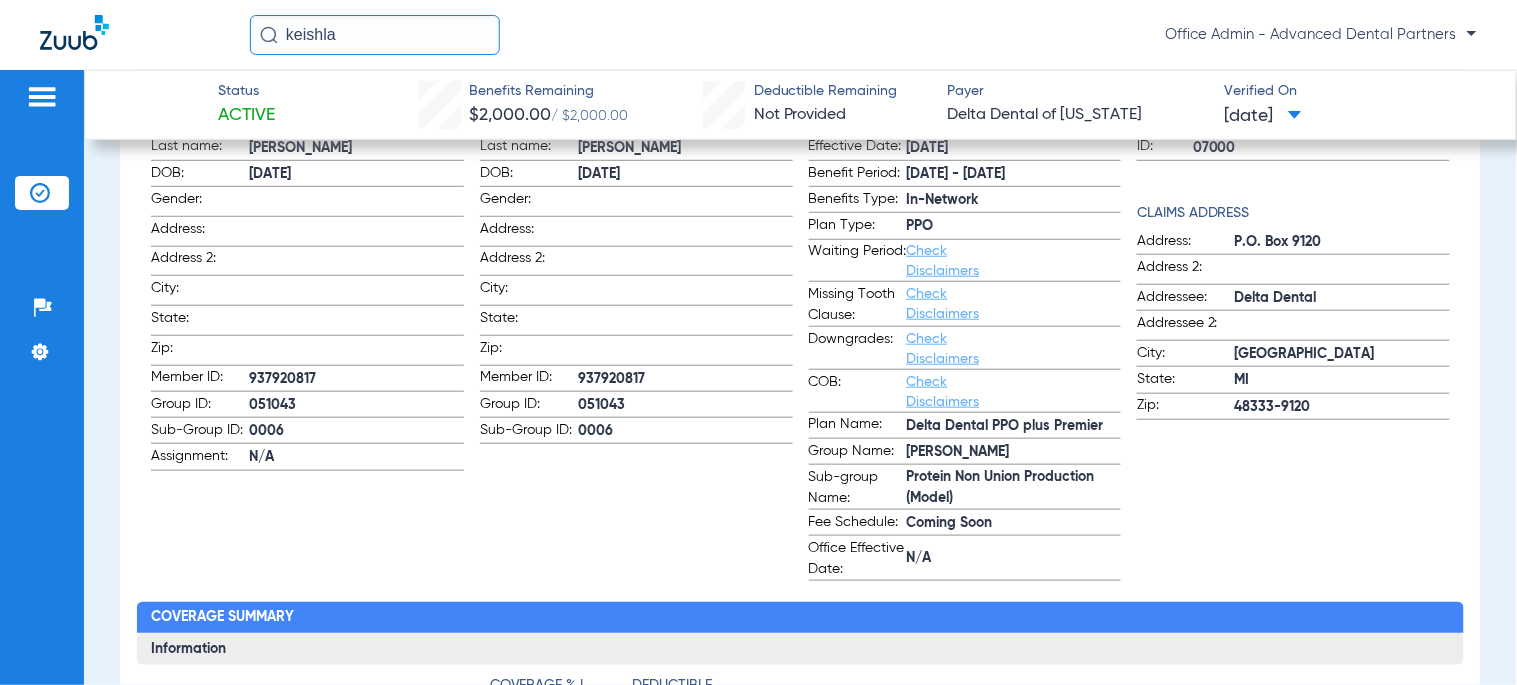 scroll, scrollTop: 222, scrollLeft: 0, axis: vertical 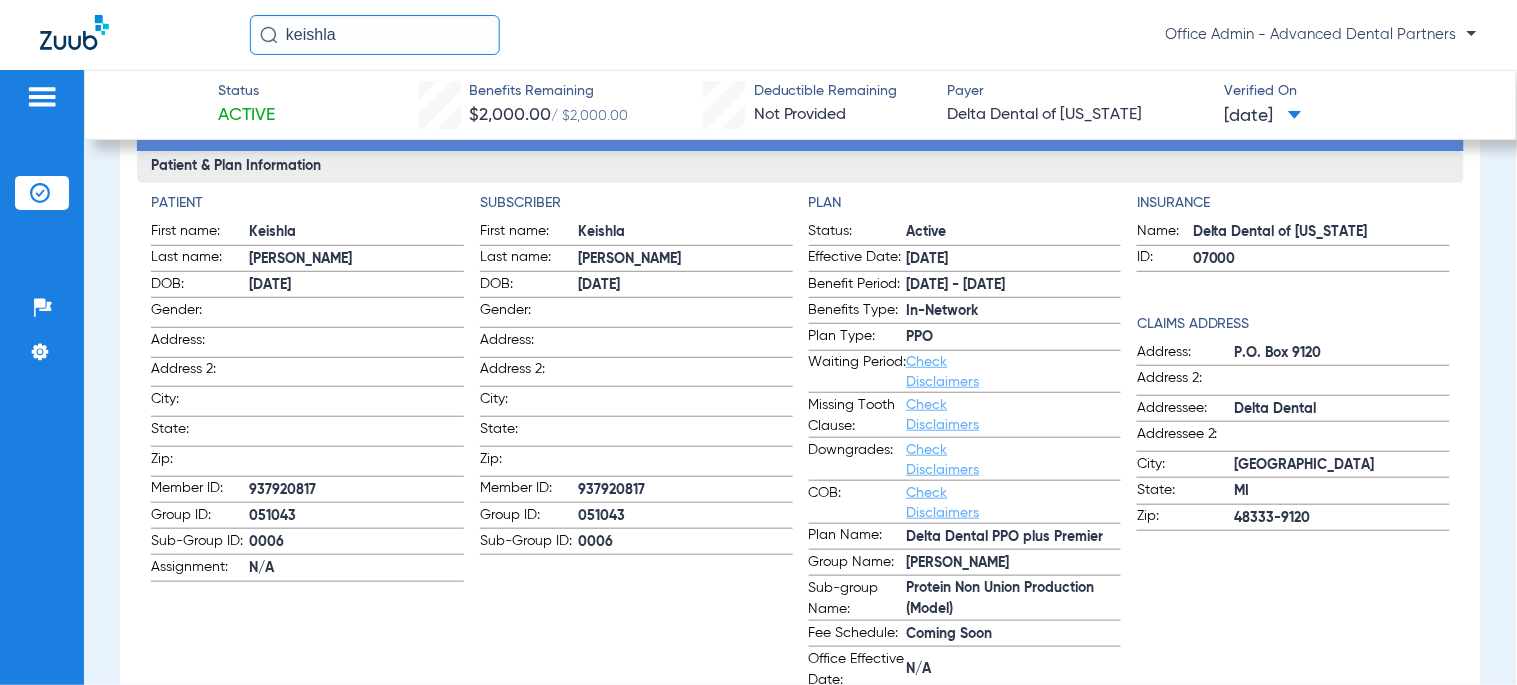 drag, startPoint x: 241, startPoint y: 510, endPoint x: 228, endPoint y: 512, distance: 13.152946 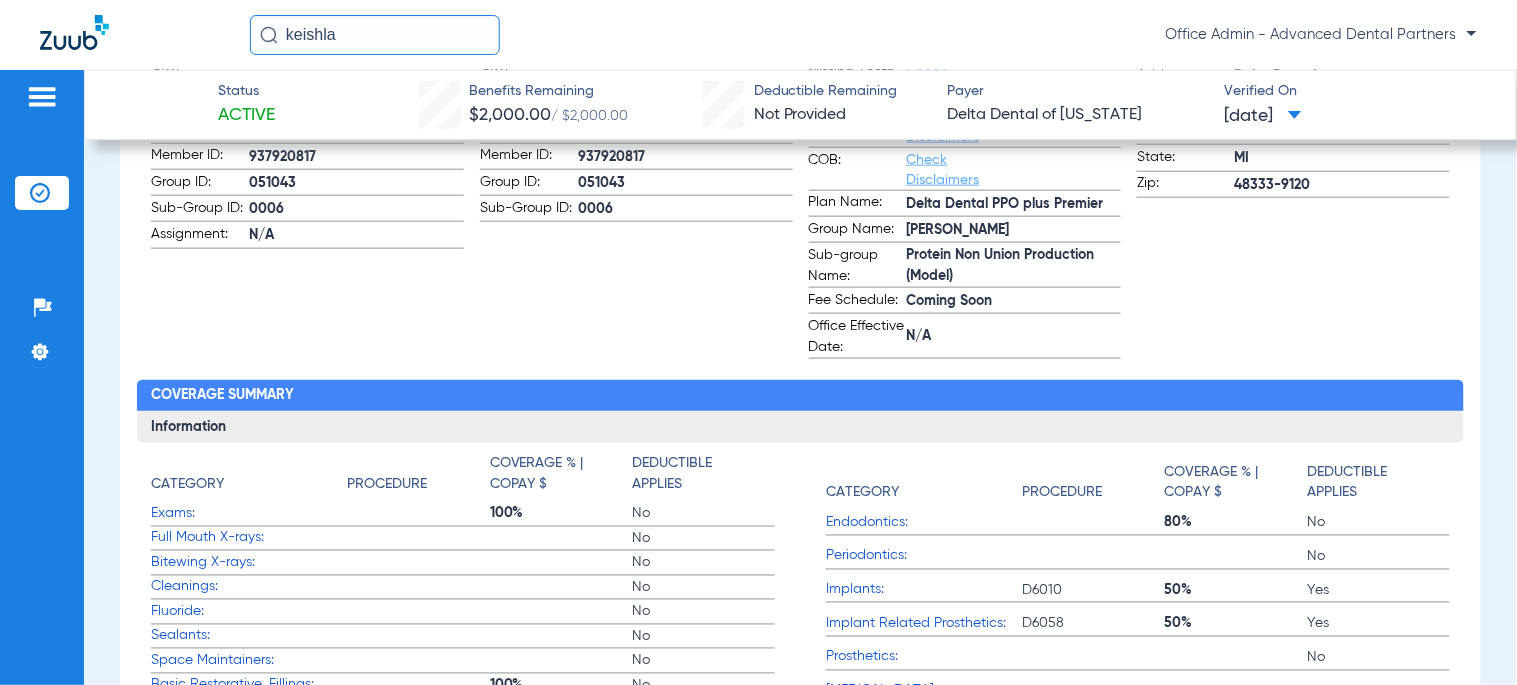 scroll, scrollTop: 111, scrollLeft: 0, axis: vertical 